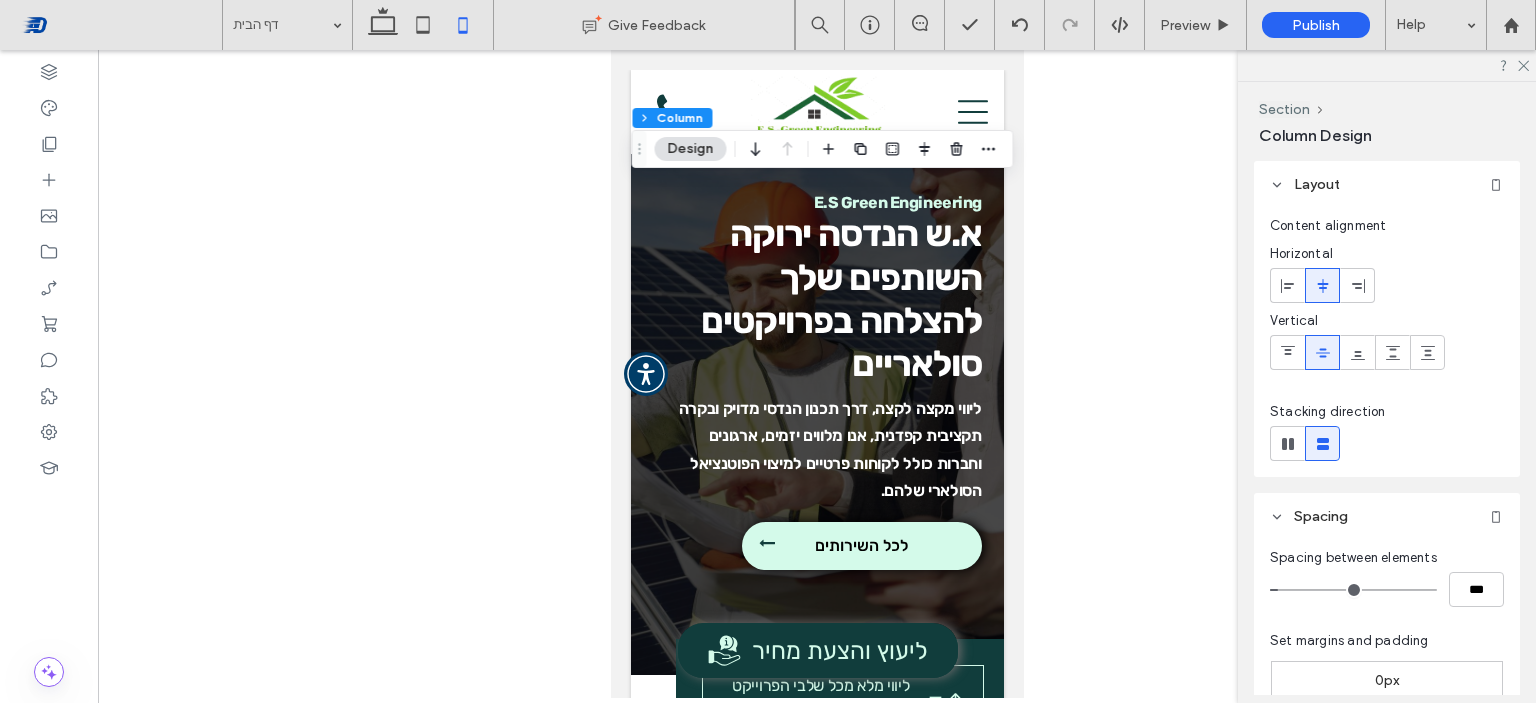 scroll, scrollTop: 5700, scrollLeft: 0, axis: vertical 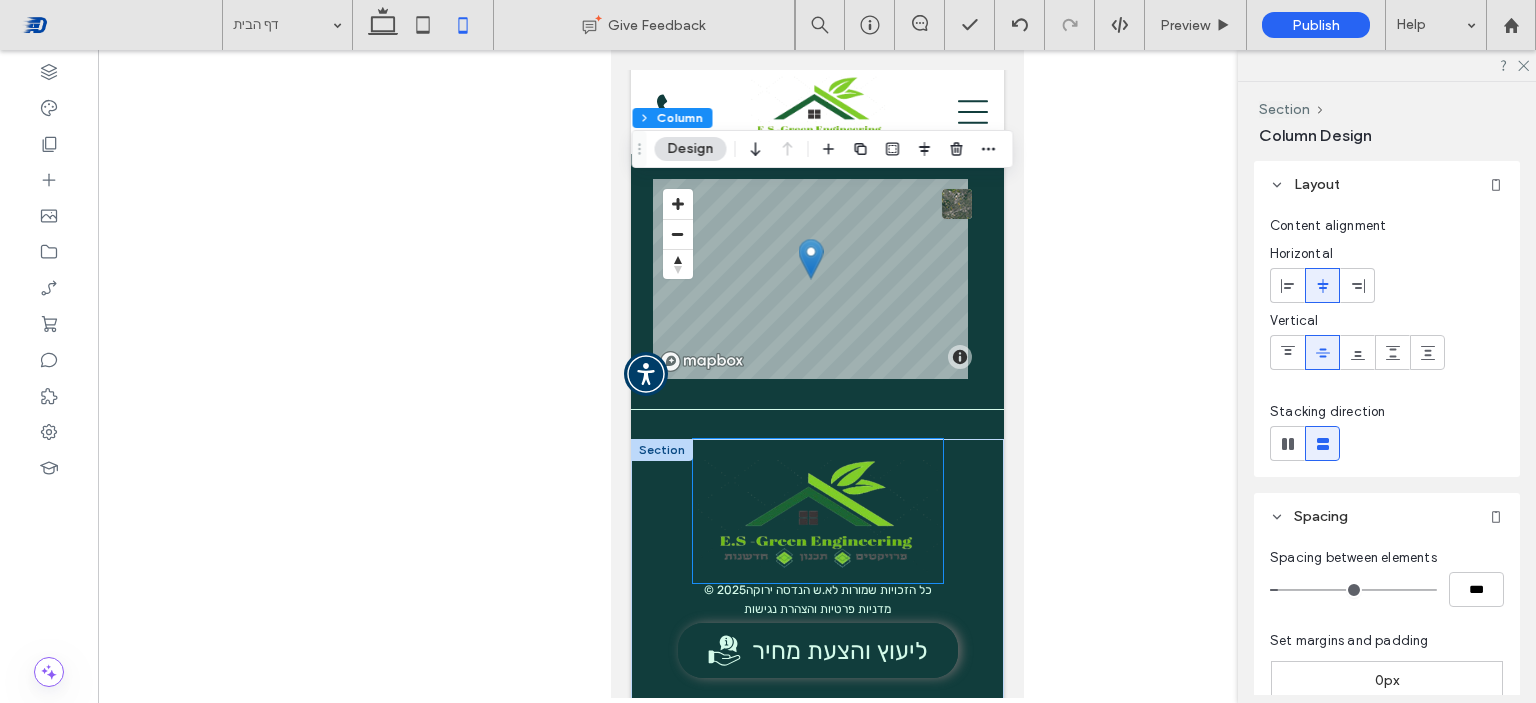 click at bounding box center [817, 511] 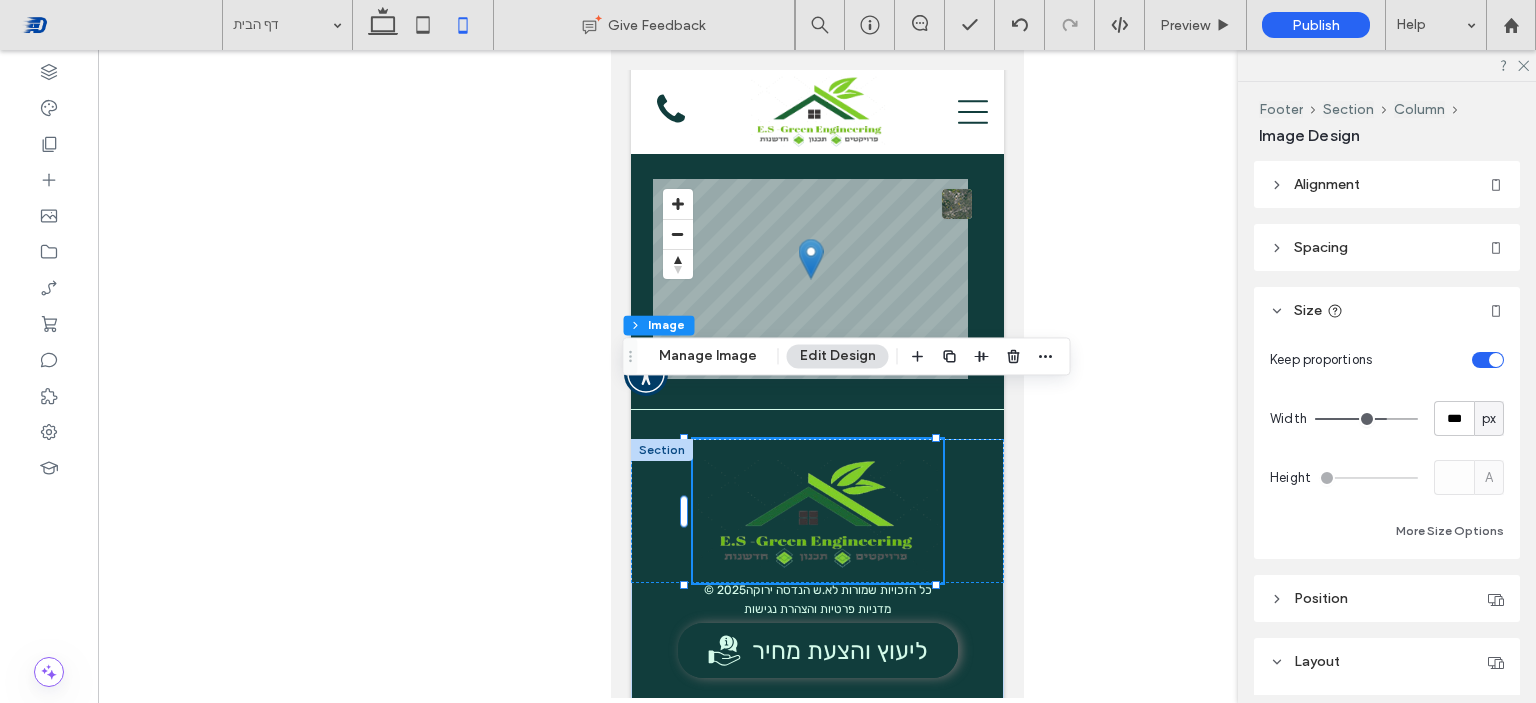 click on "Size" at bounding box center (1308, 310) 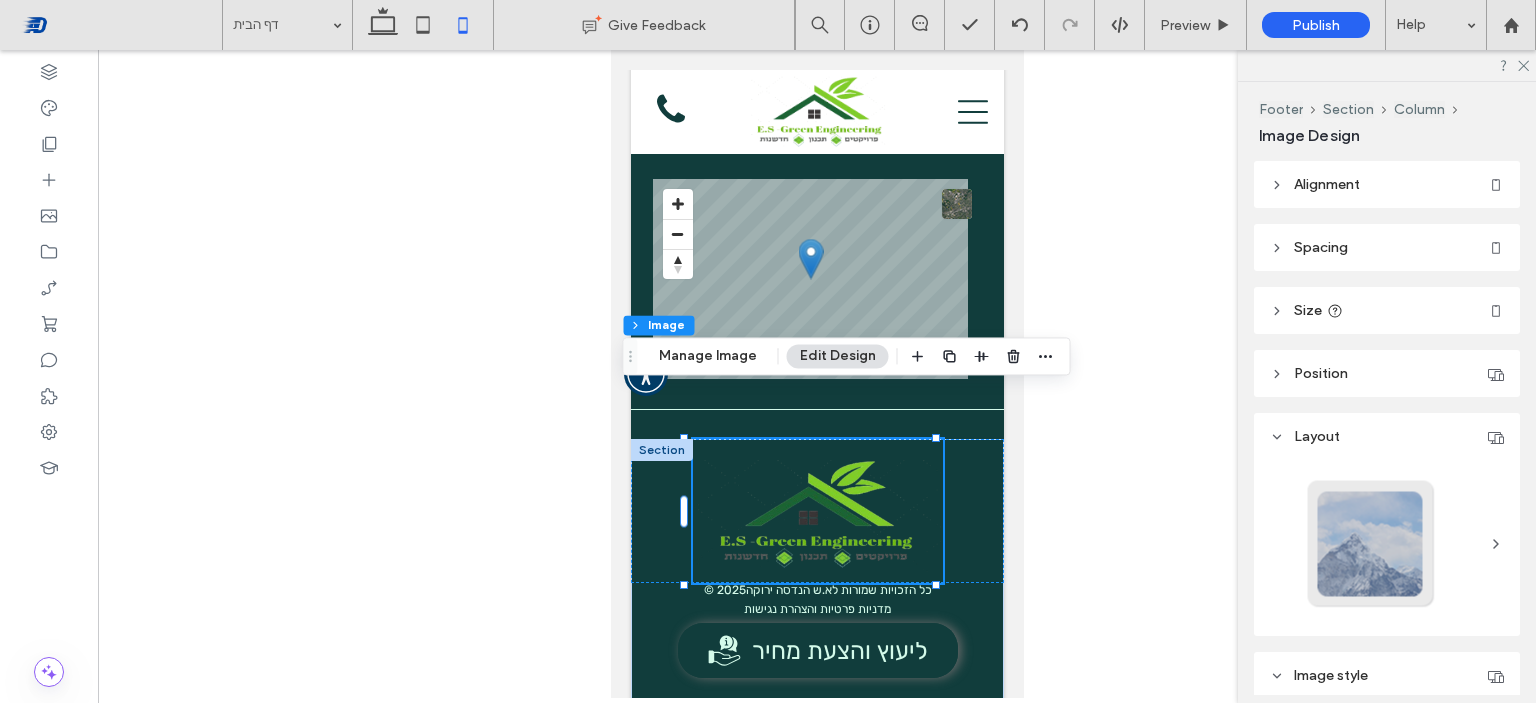 click on "Size" at bounding box center (1308, 310) 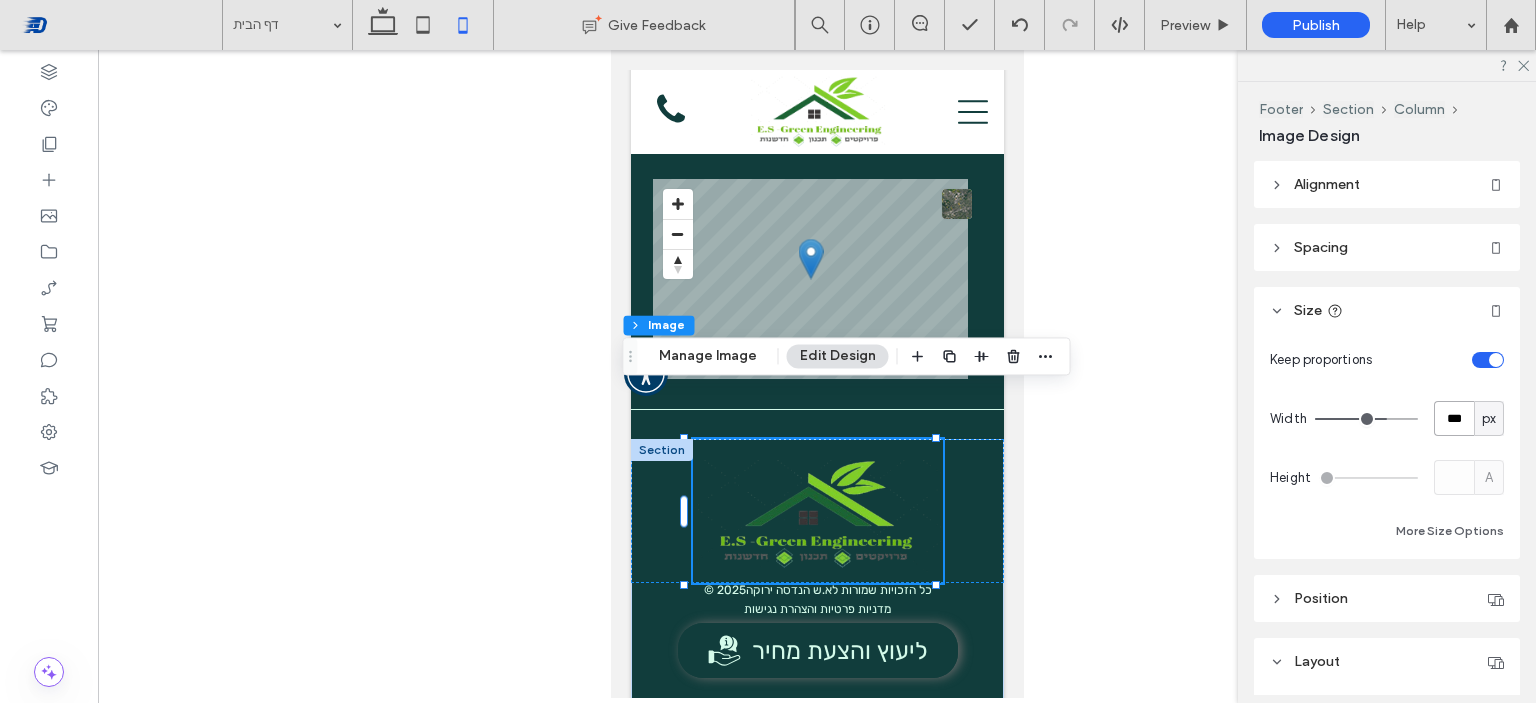 click on "***" at bounding box center [1454, 418] 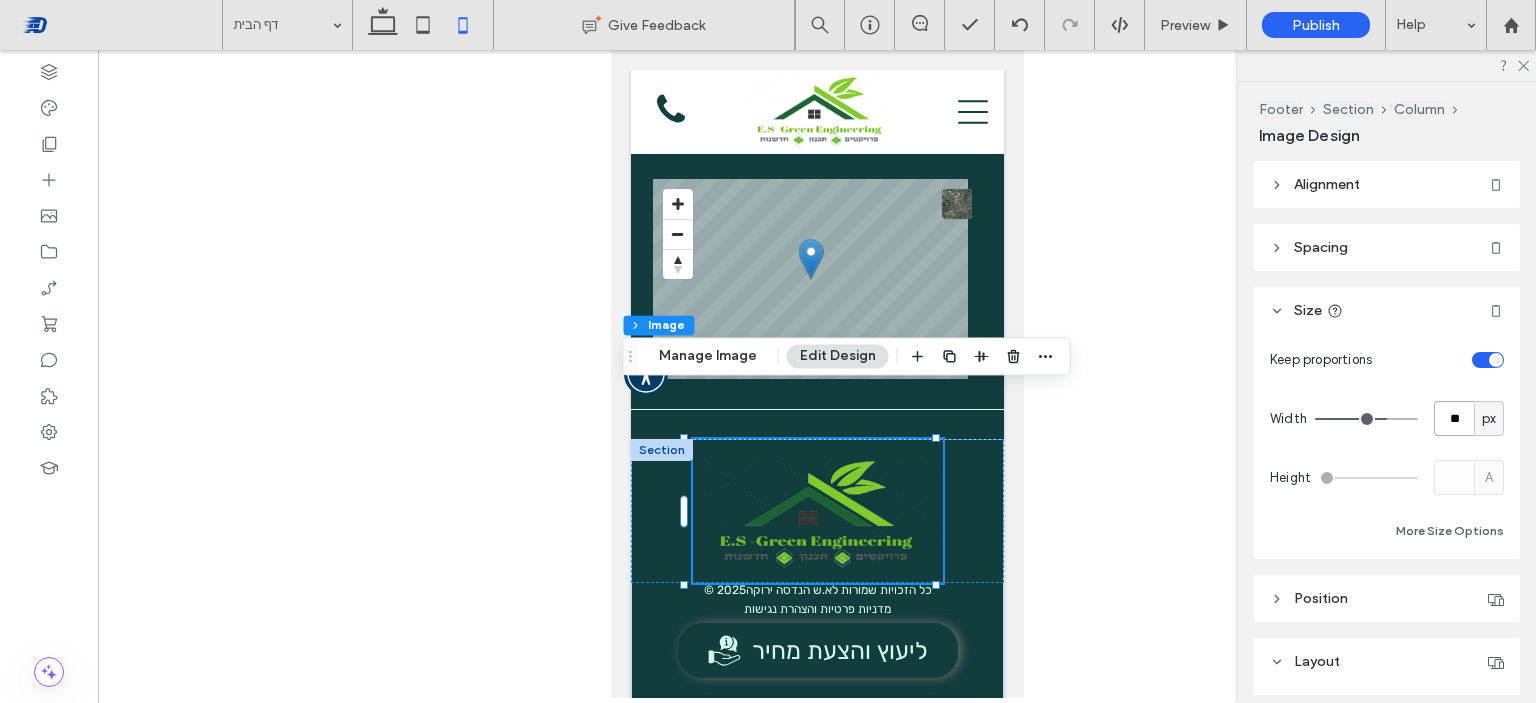 type on "*" 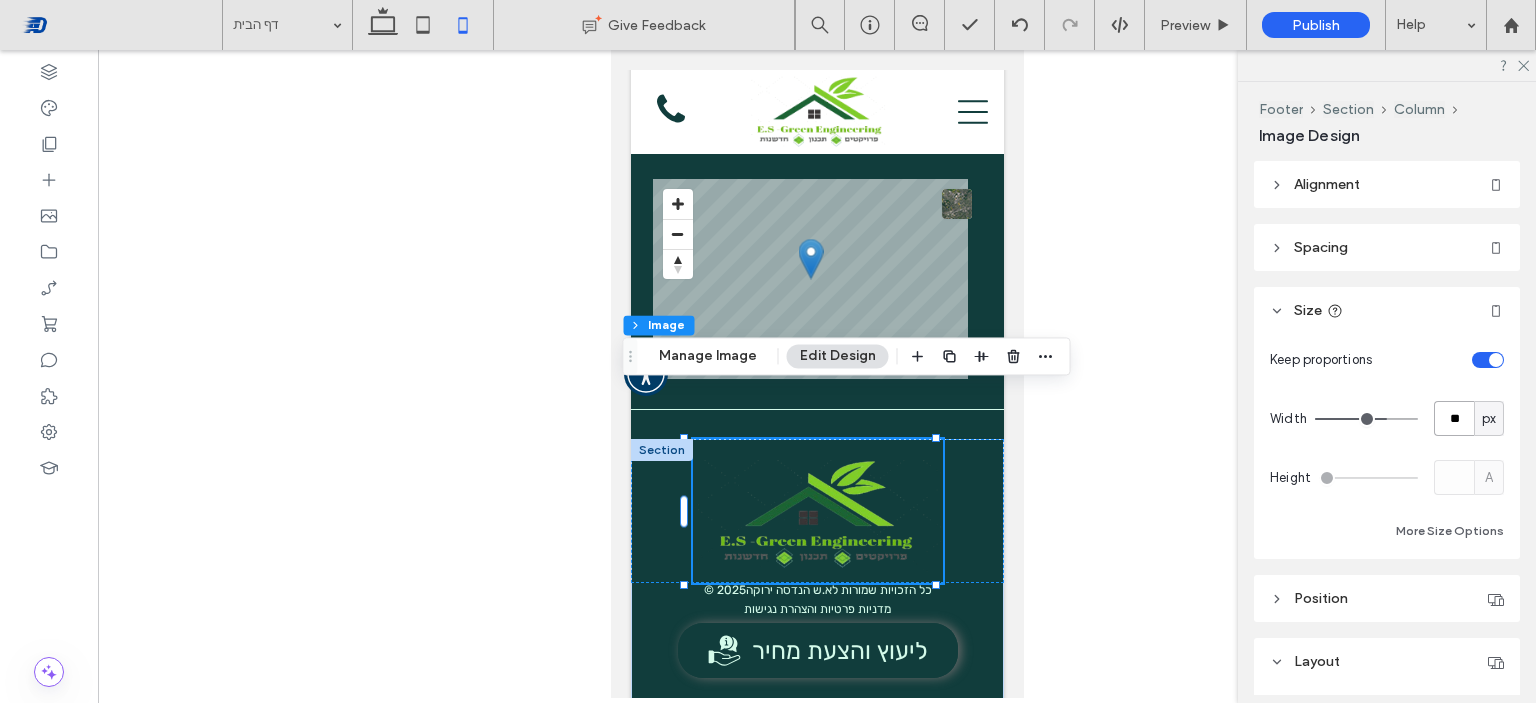 type on "**" 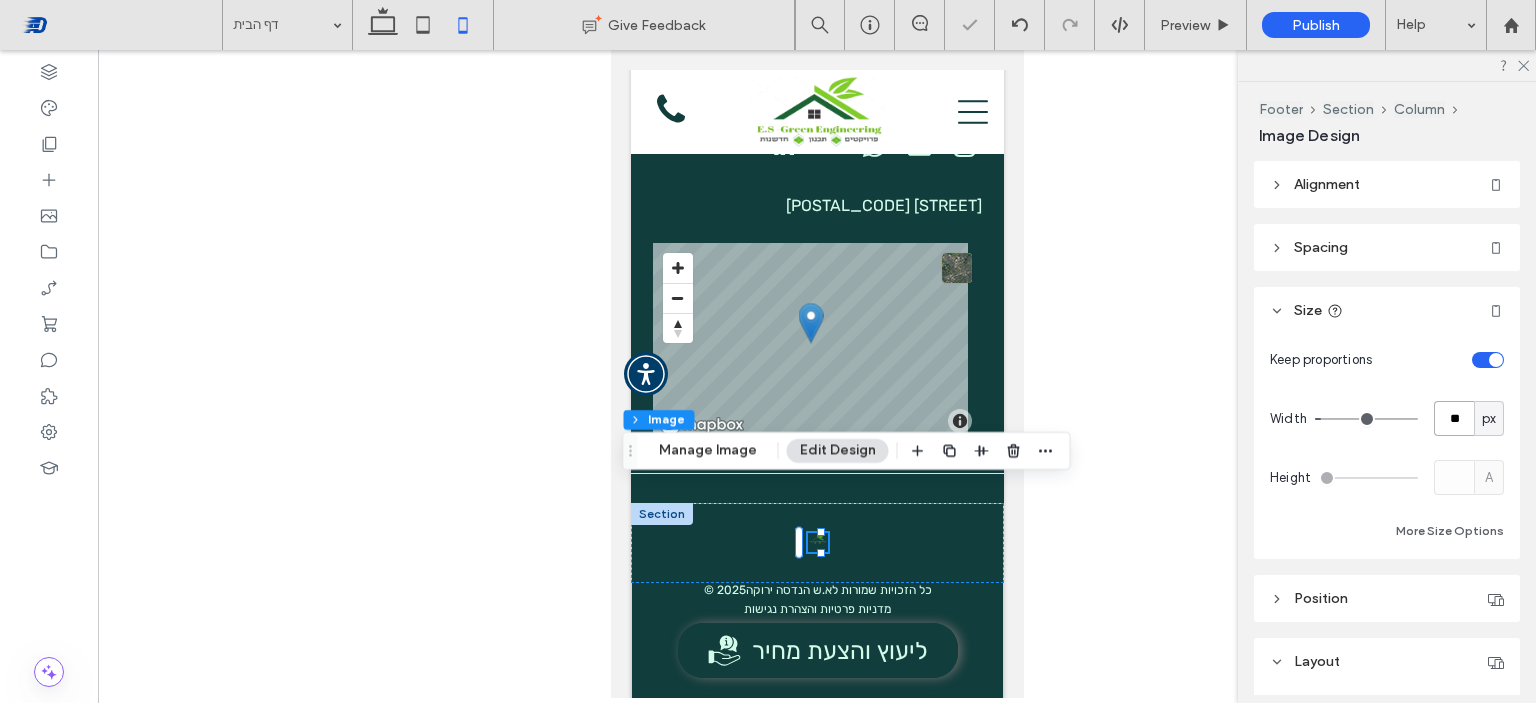 click on "**" at bounding box center [1454, 418] 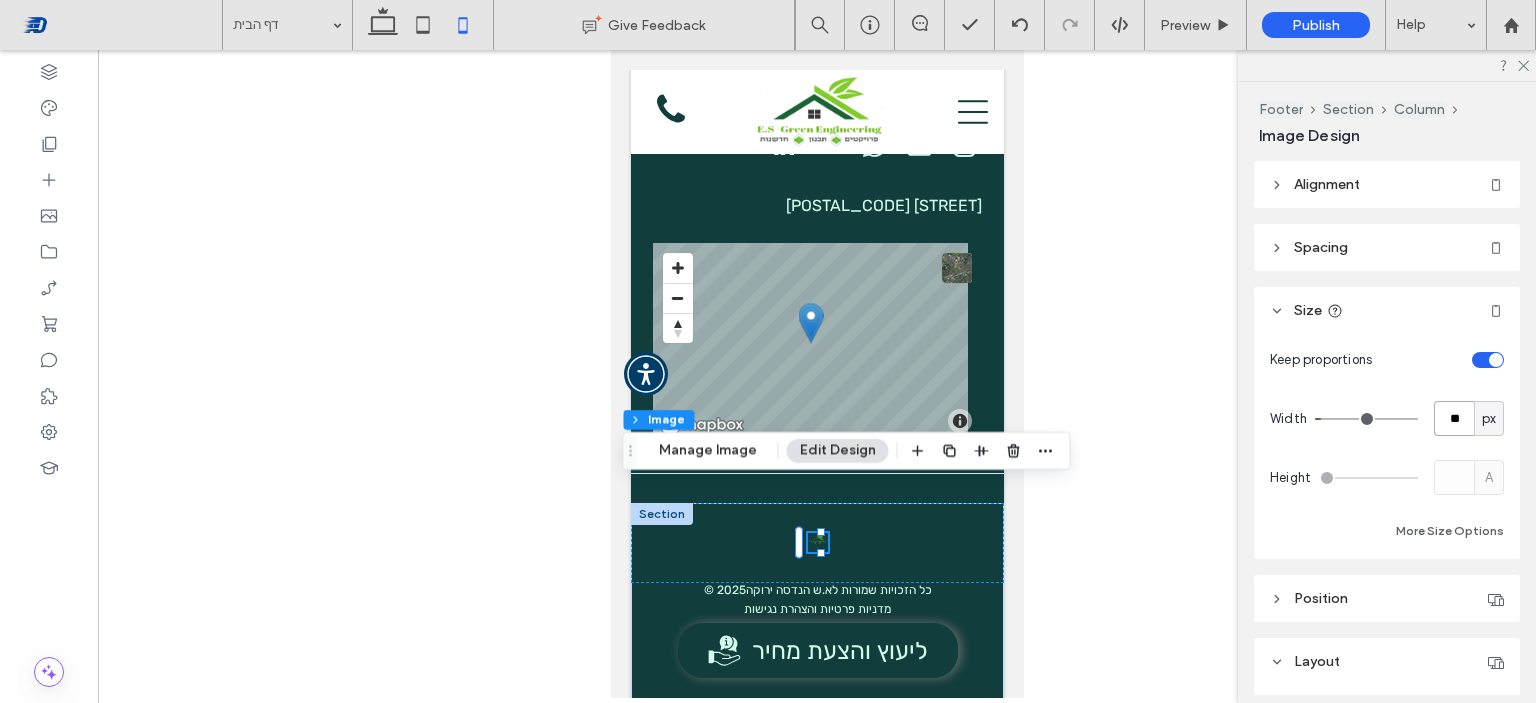 type on "*" 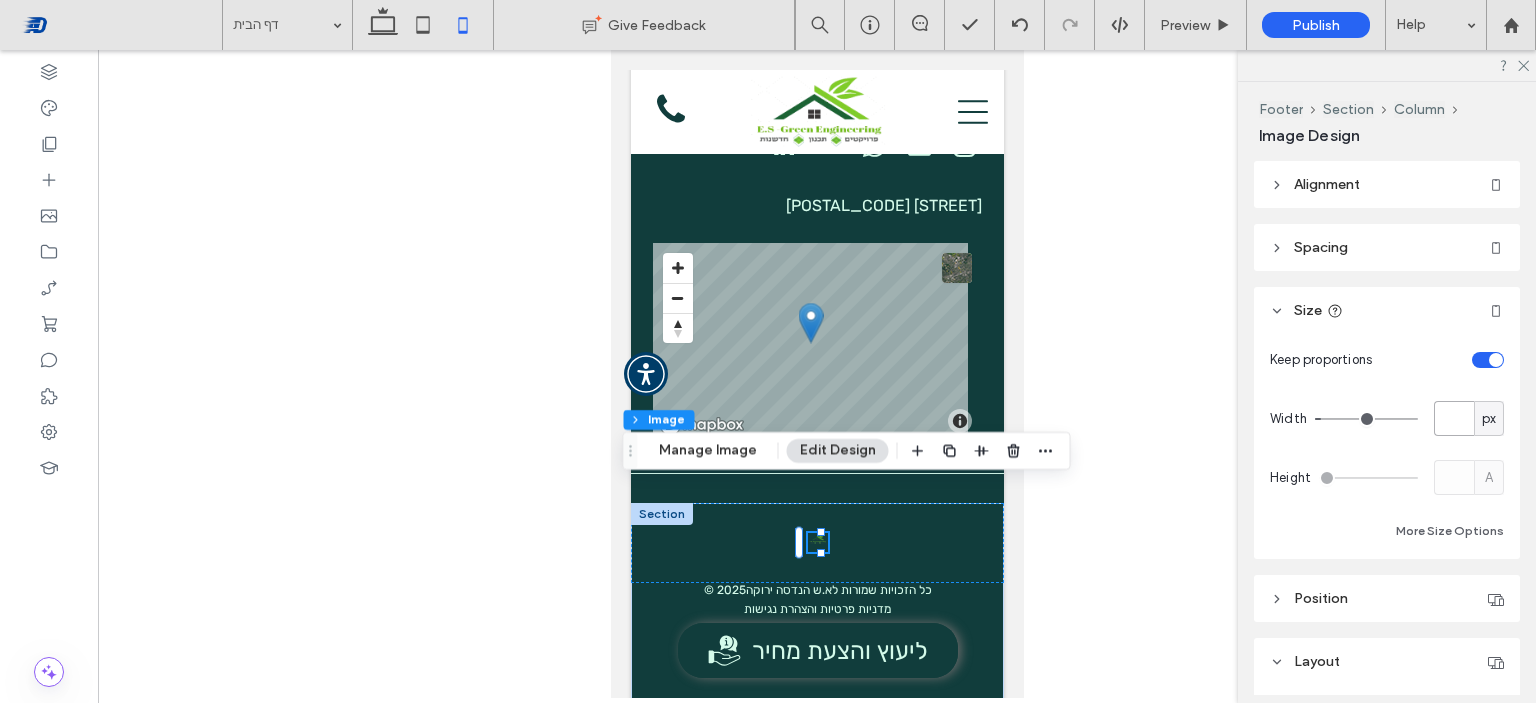click at bounding box center (1454, 418) 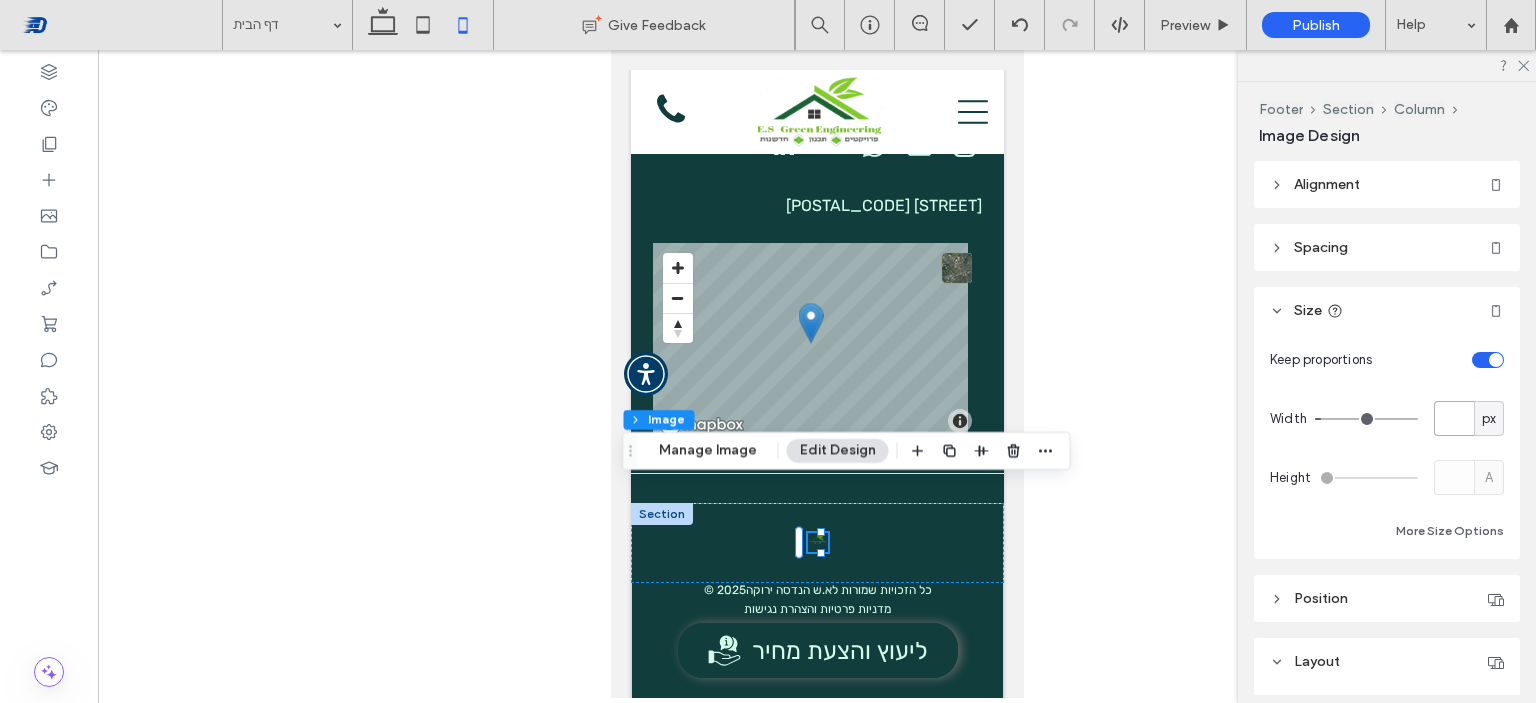 type on "*" 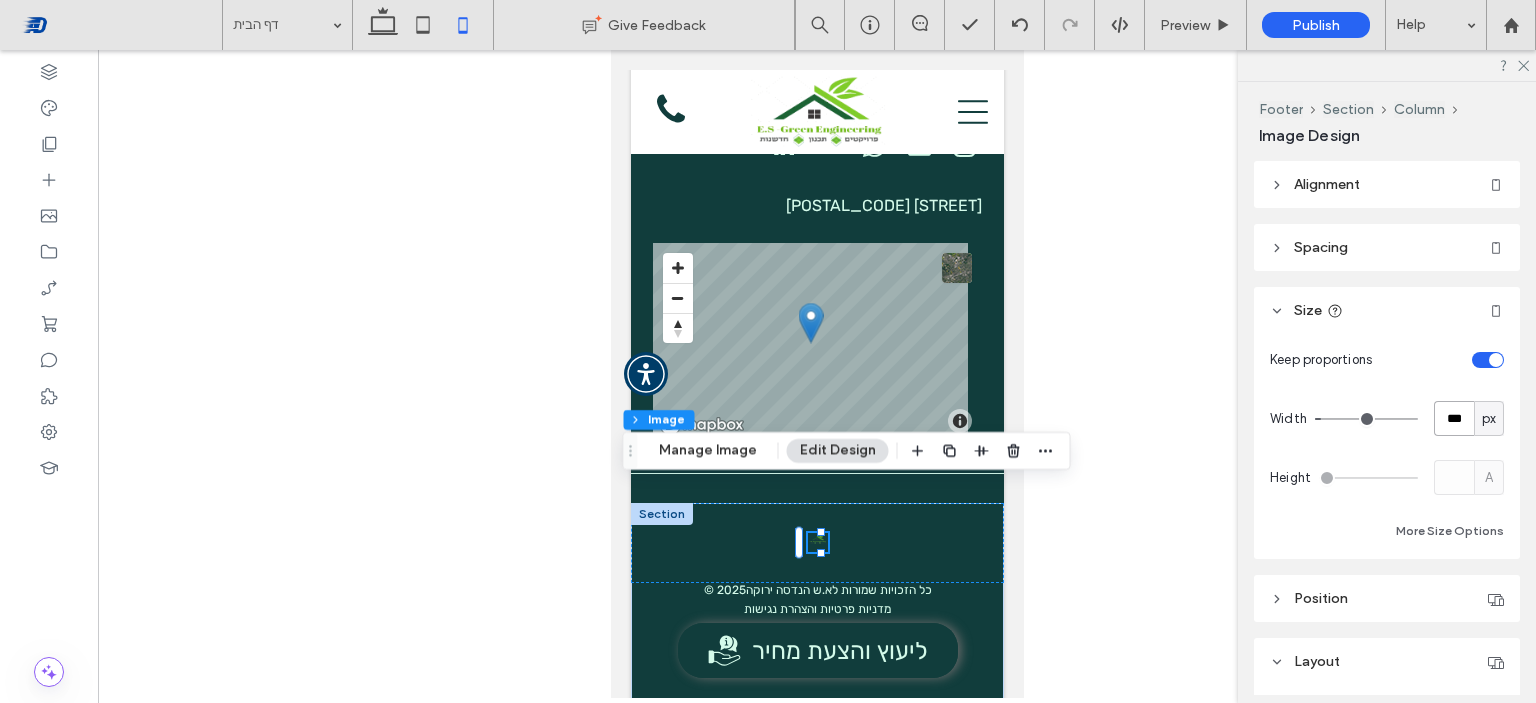 type on "***" 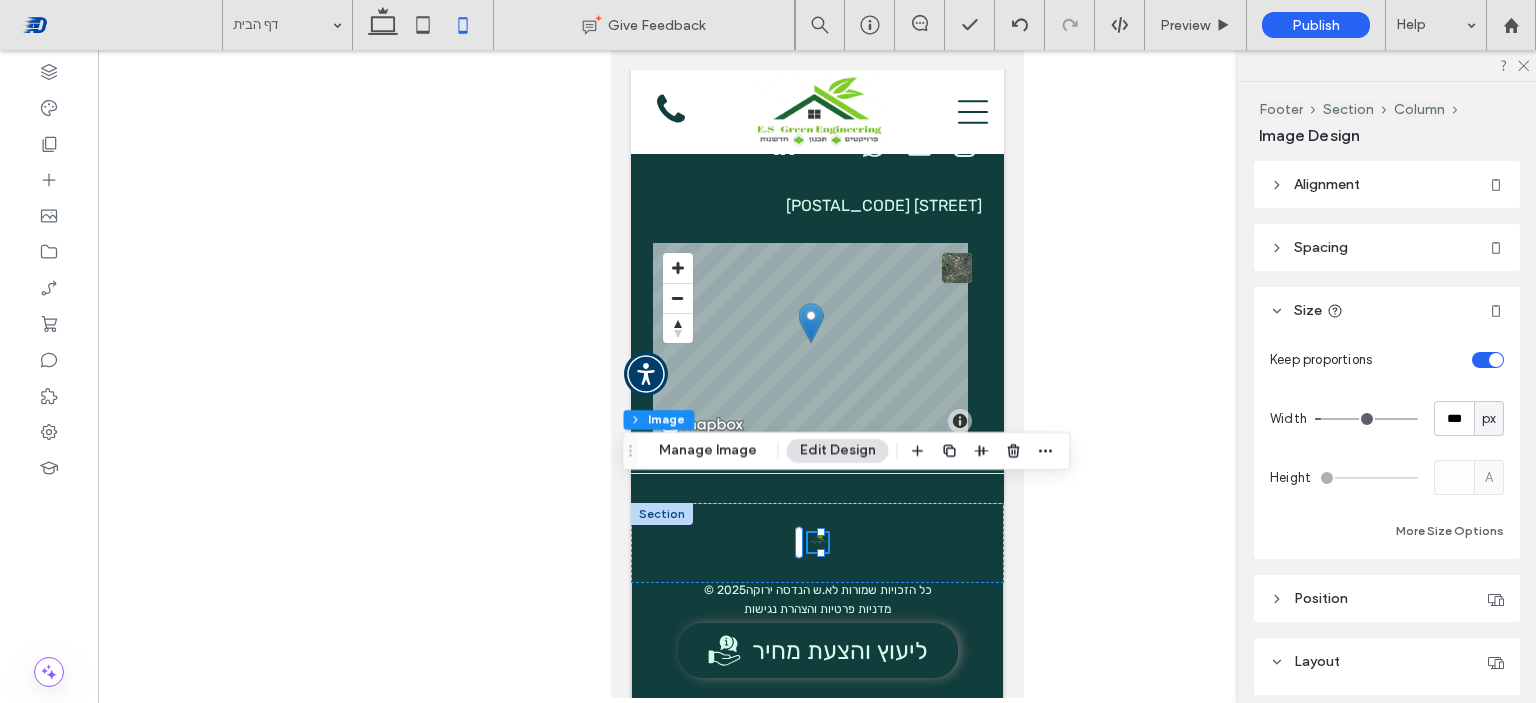type on "***" 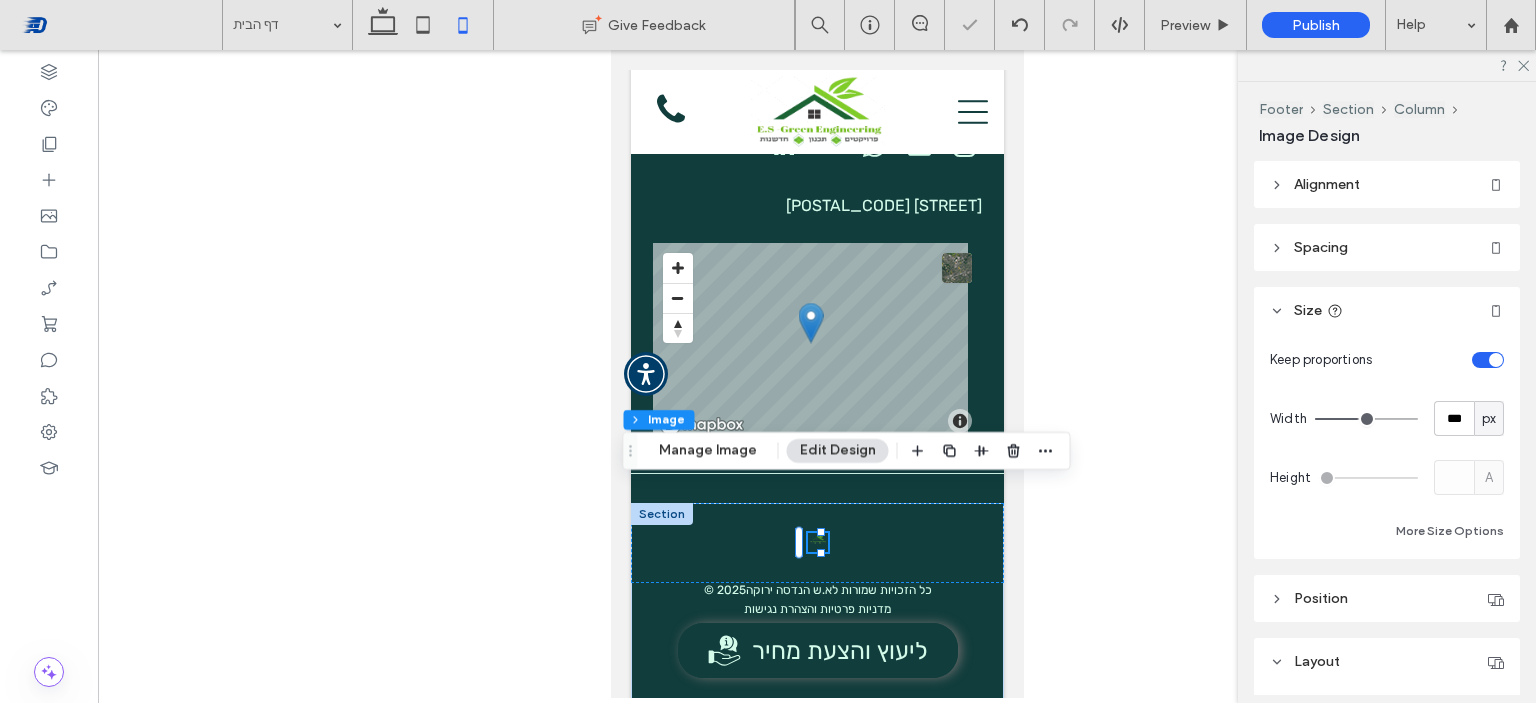 click at bounding box center (817, 374) 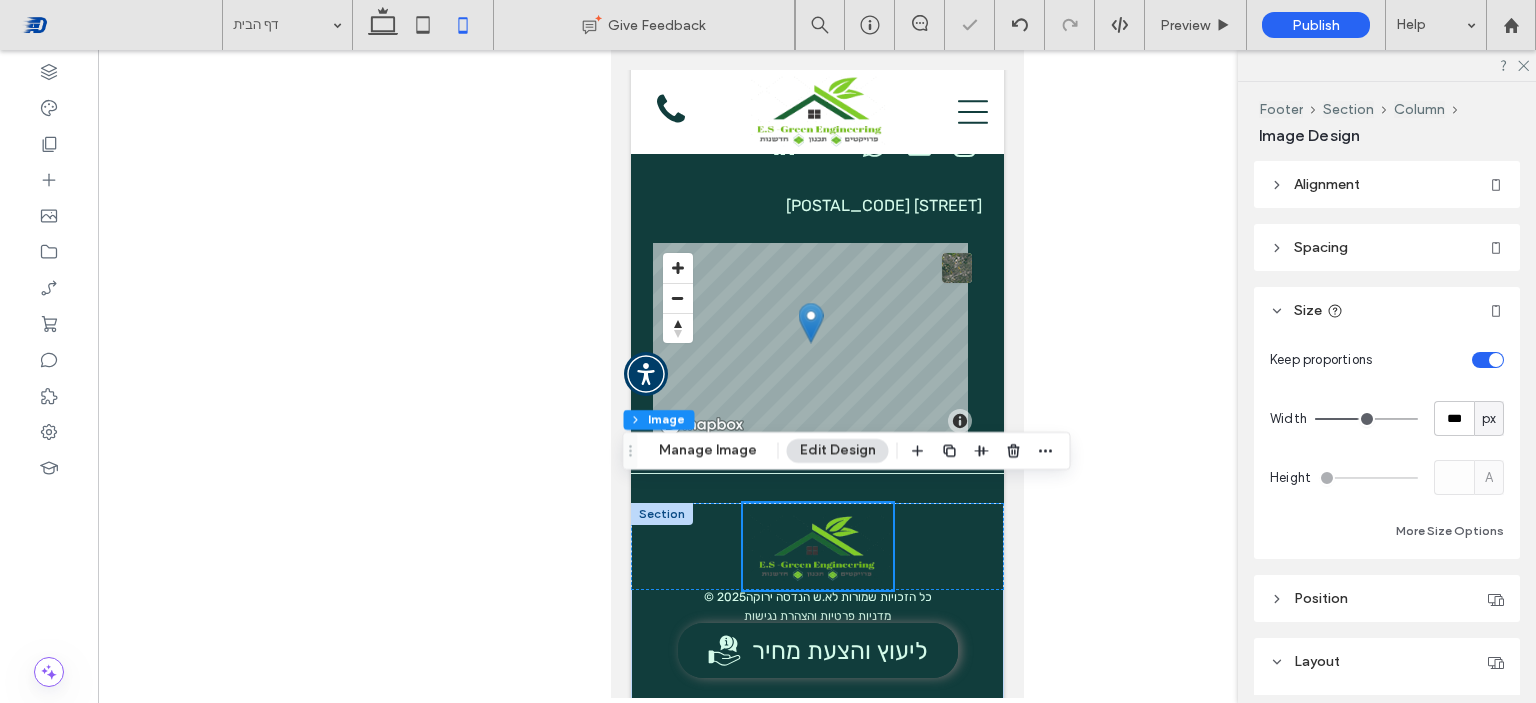 scroll, scrollTop: 7144, scrollLeft: 0, axis: vertical 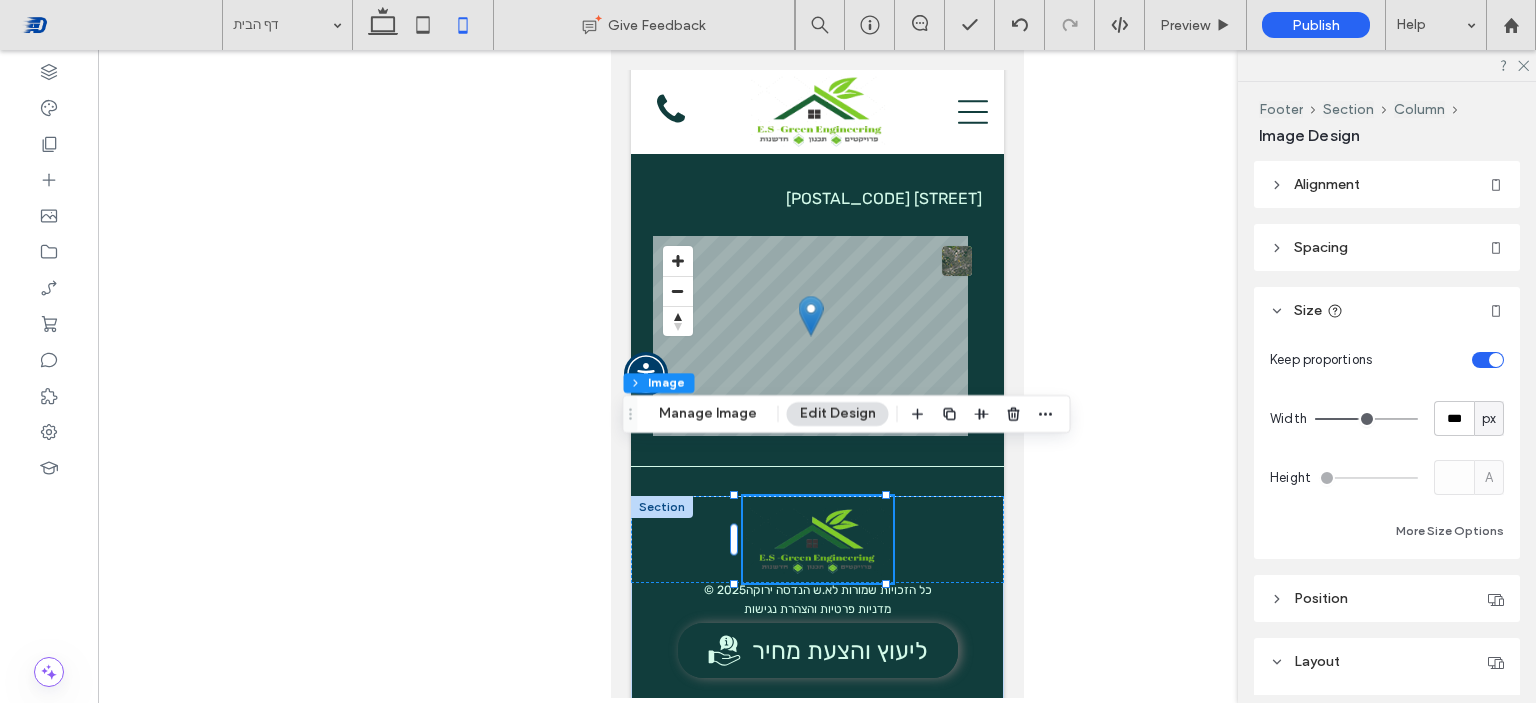 click at bounding box center [817, 374] 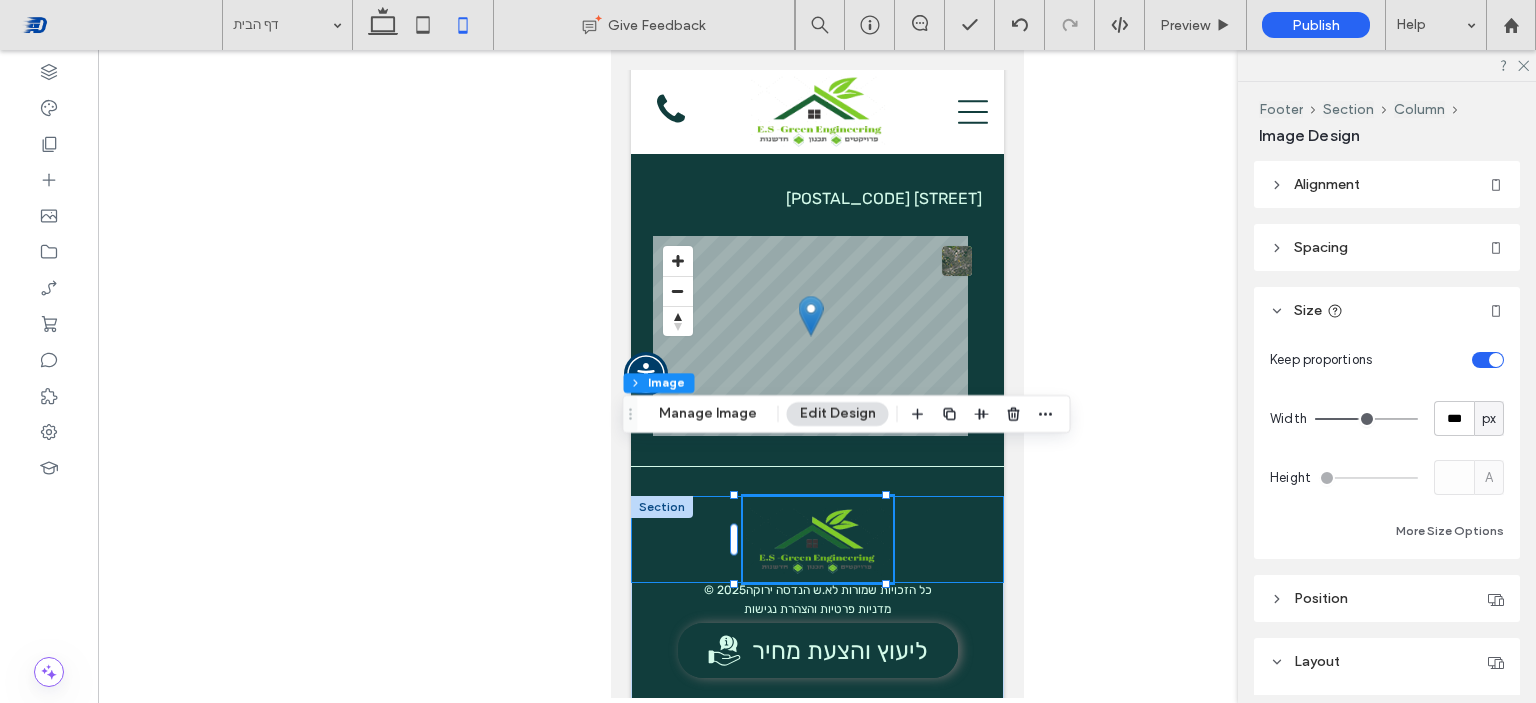 click at bounding box center [816, 539] 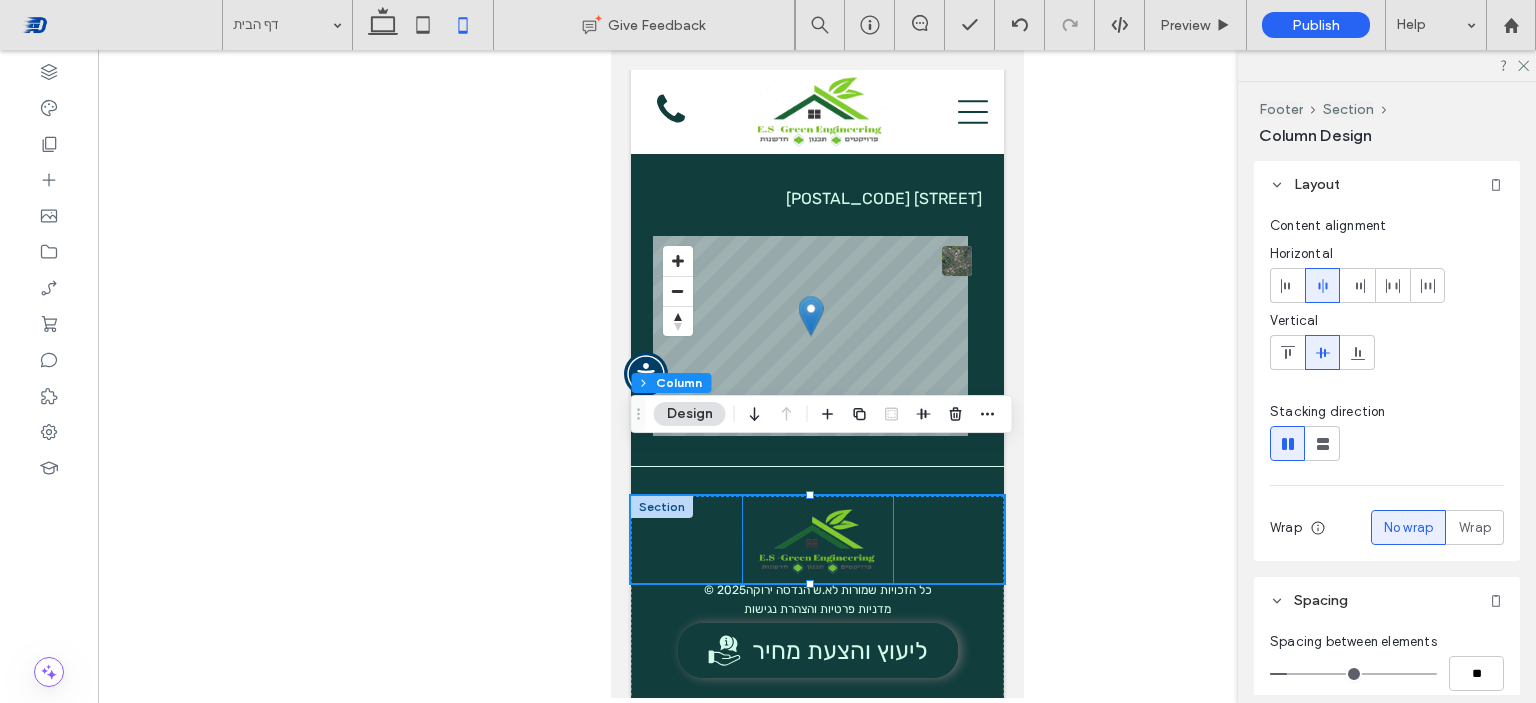 click at bounding box center [817, 539] 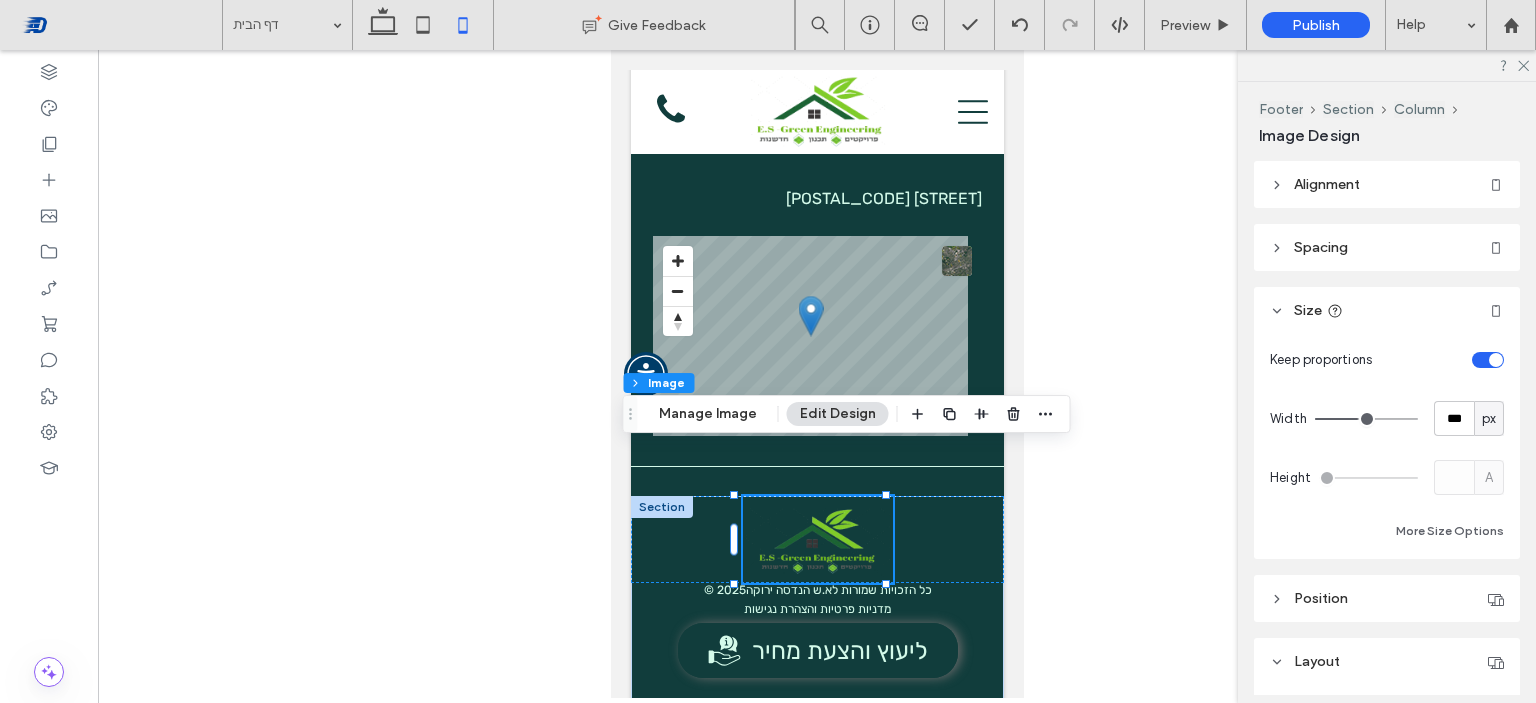 click at bounding box center [817, 374] 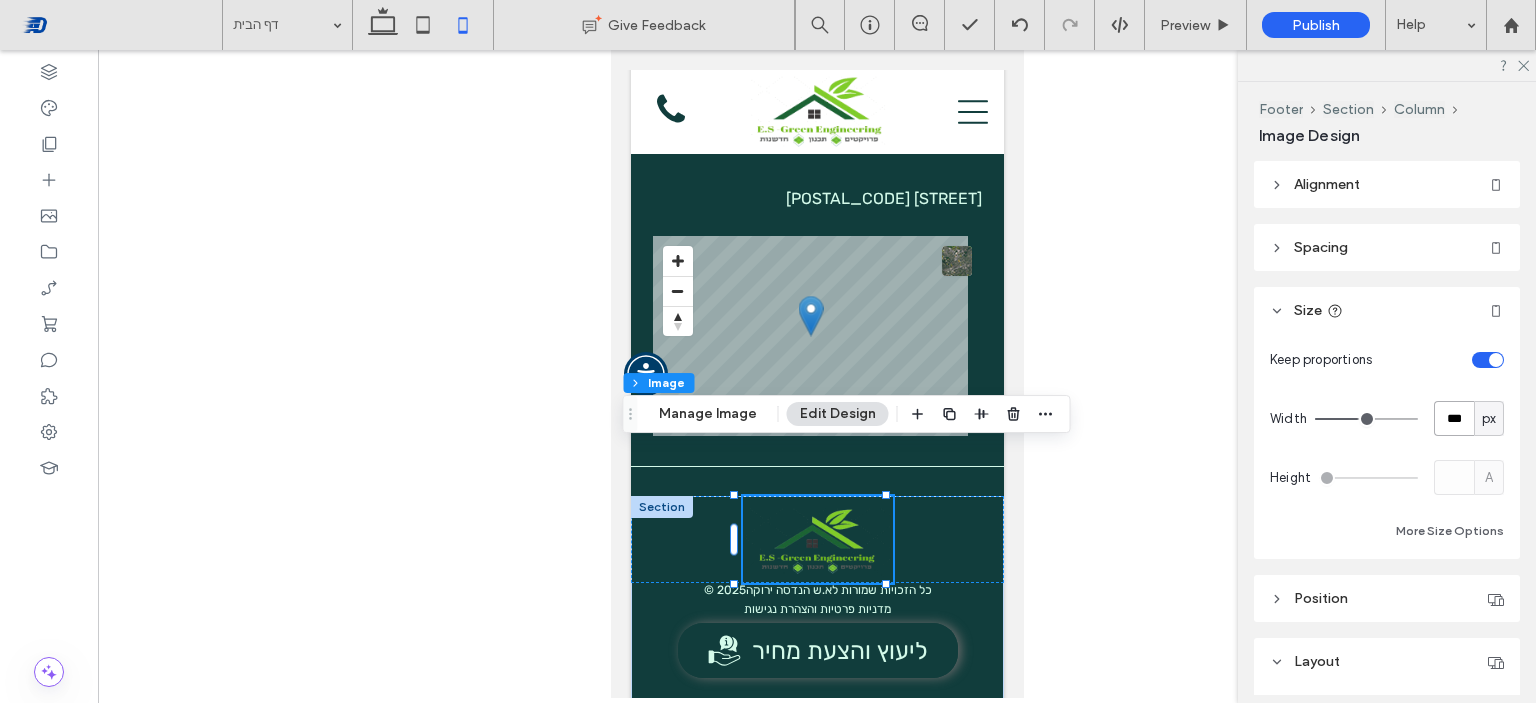 click on "***" at bounding box center (1454, 418) 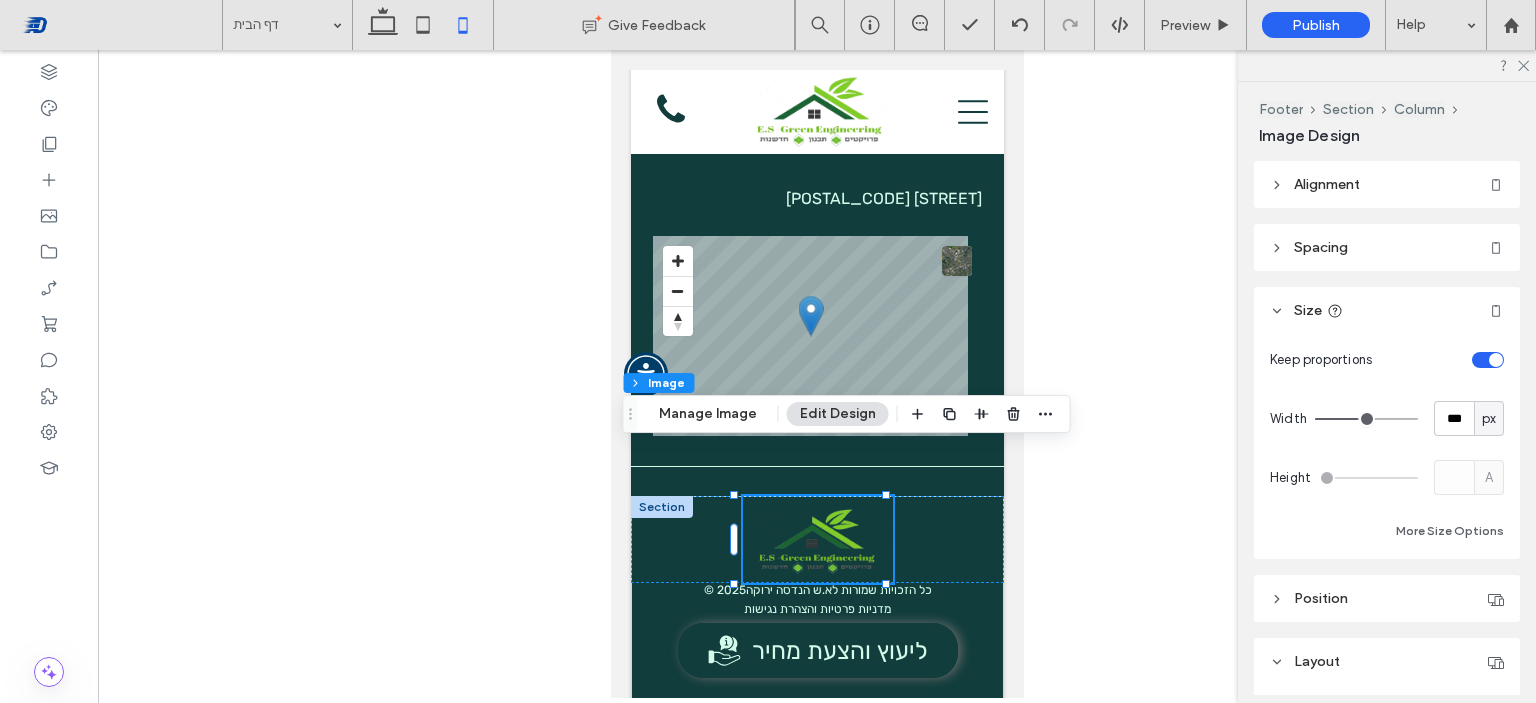 click at bounding box center [817, 374] 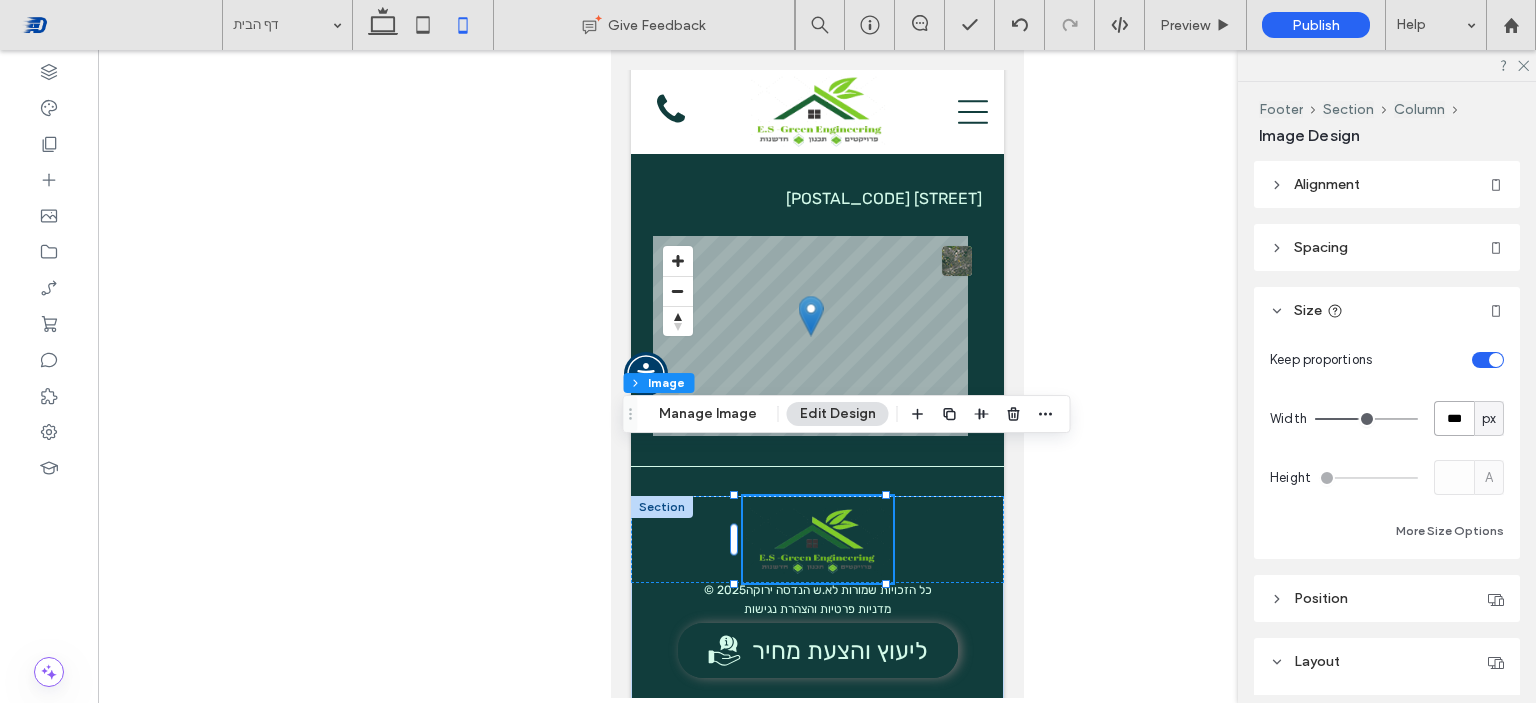 click on "***" at bounding box center (1454, 418) 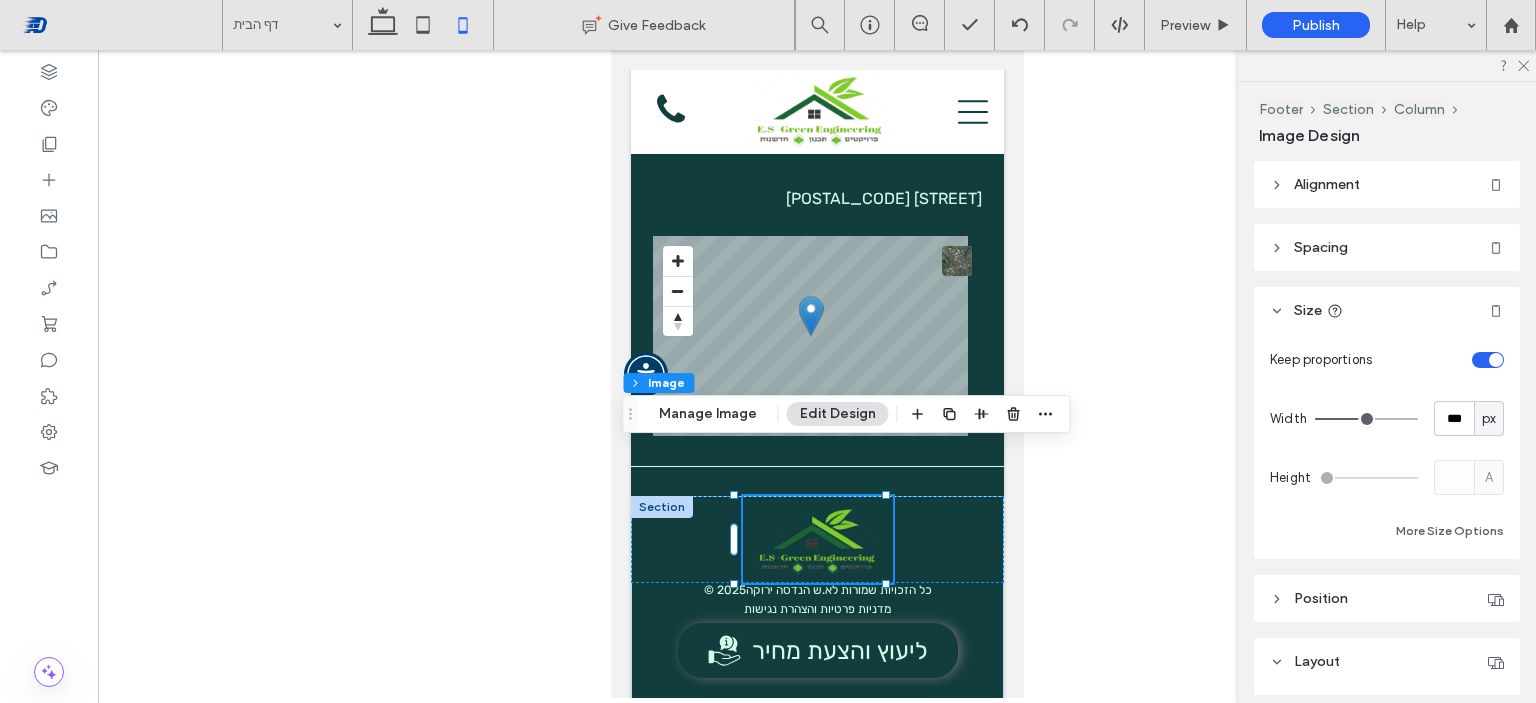 click at bounding box center [817, 374] 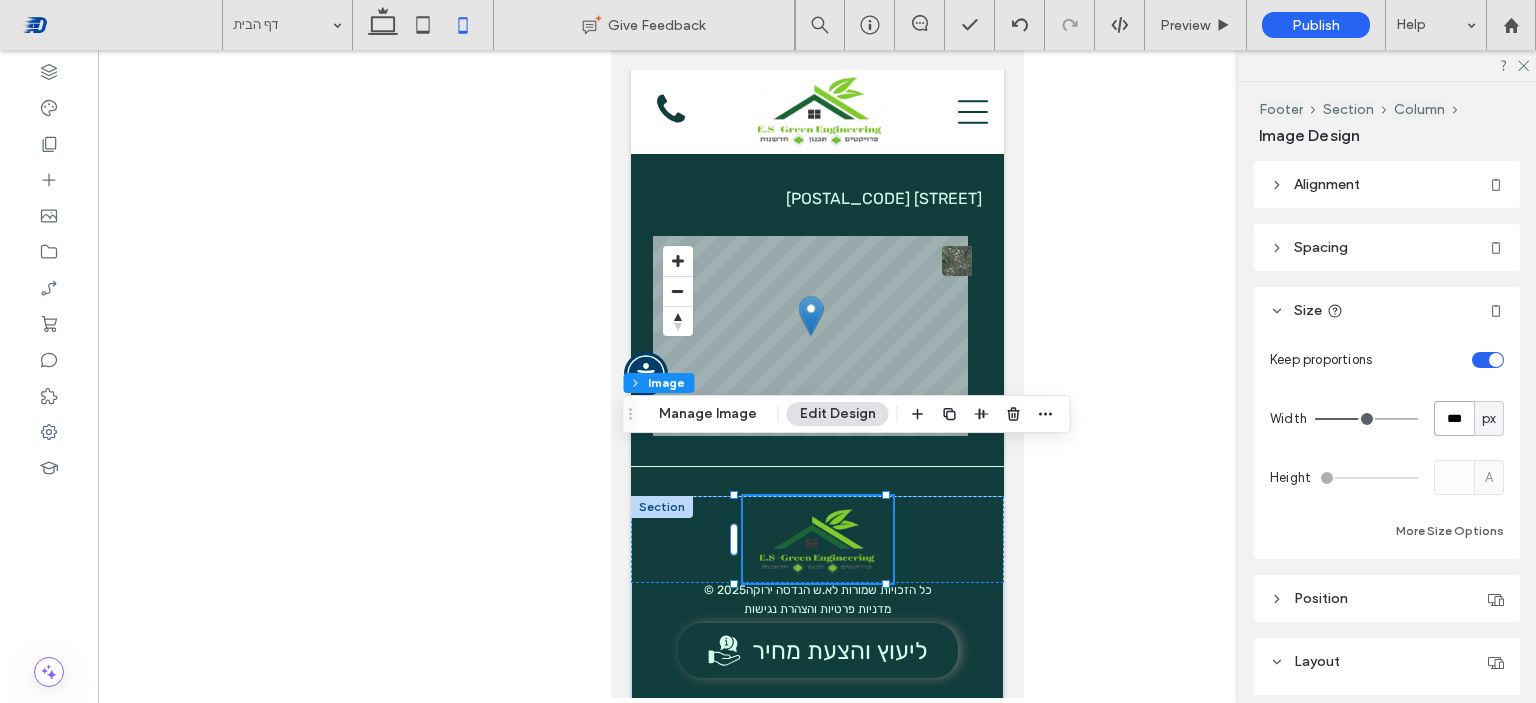 click on "***" at bounding box center [1454, 418] 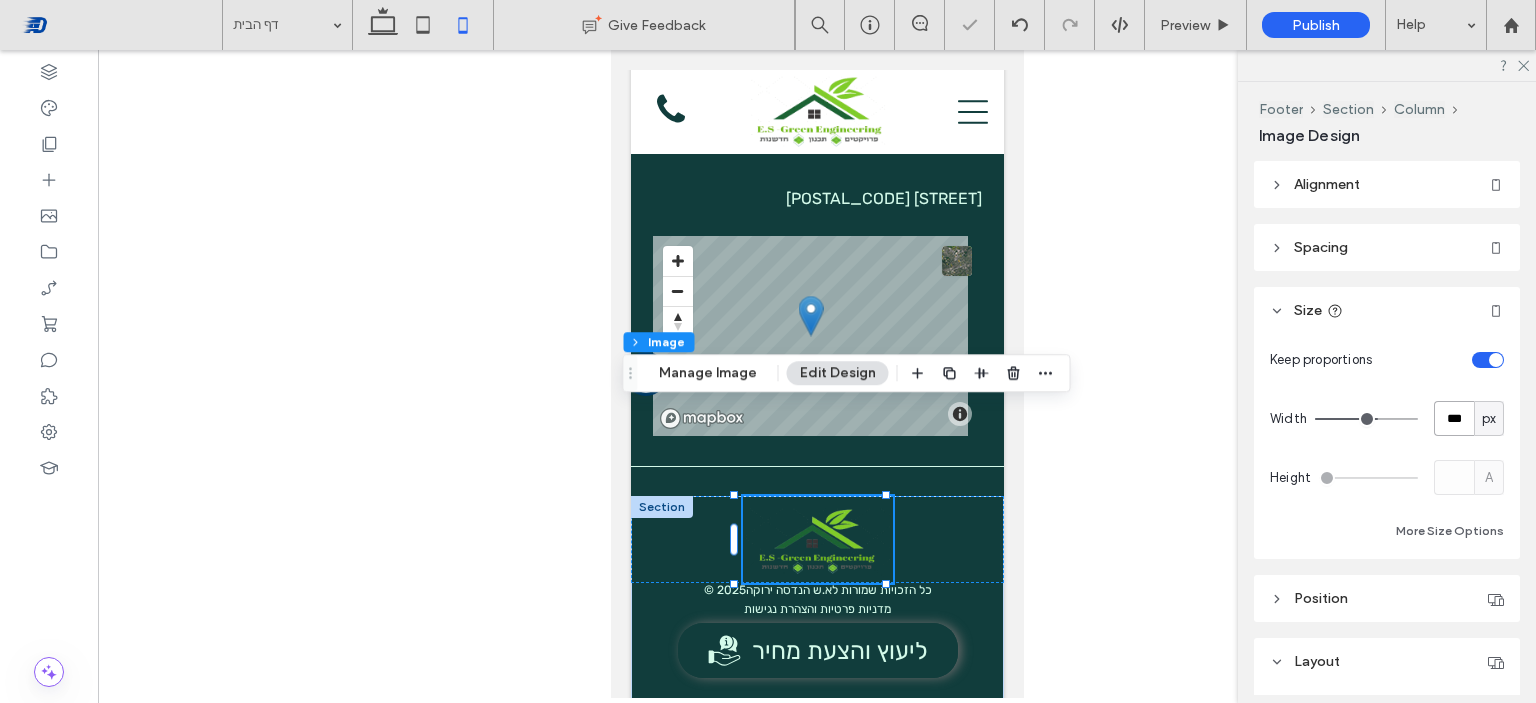 scroll, scrollTop: 7184, scrollLeft: 0, axis: vertical 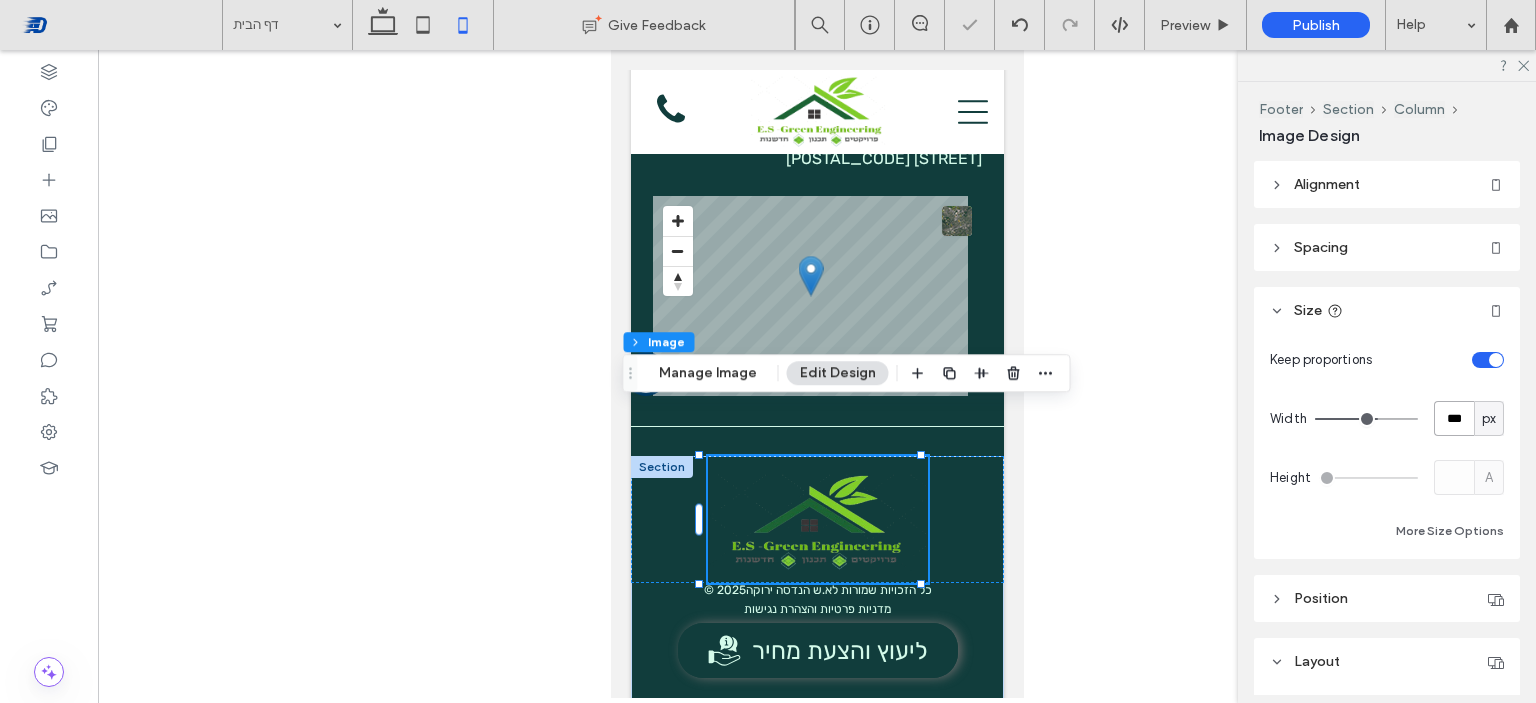click on "***" at bounding box center [1454, 418] 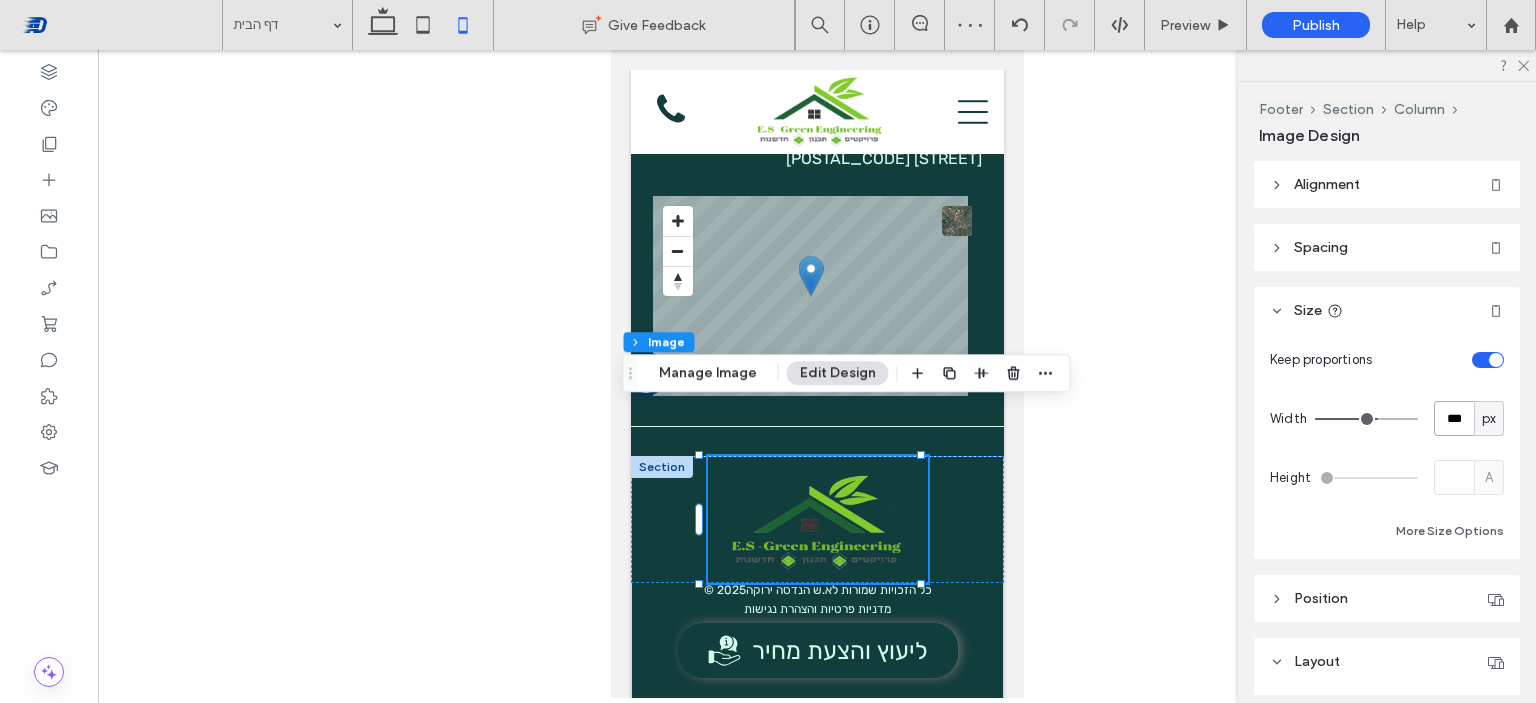 type on "***" 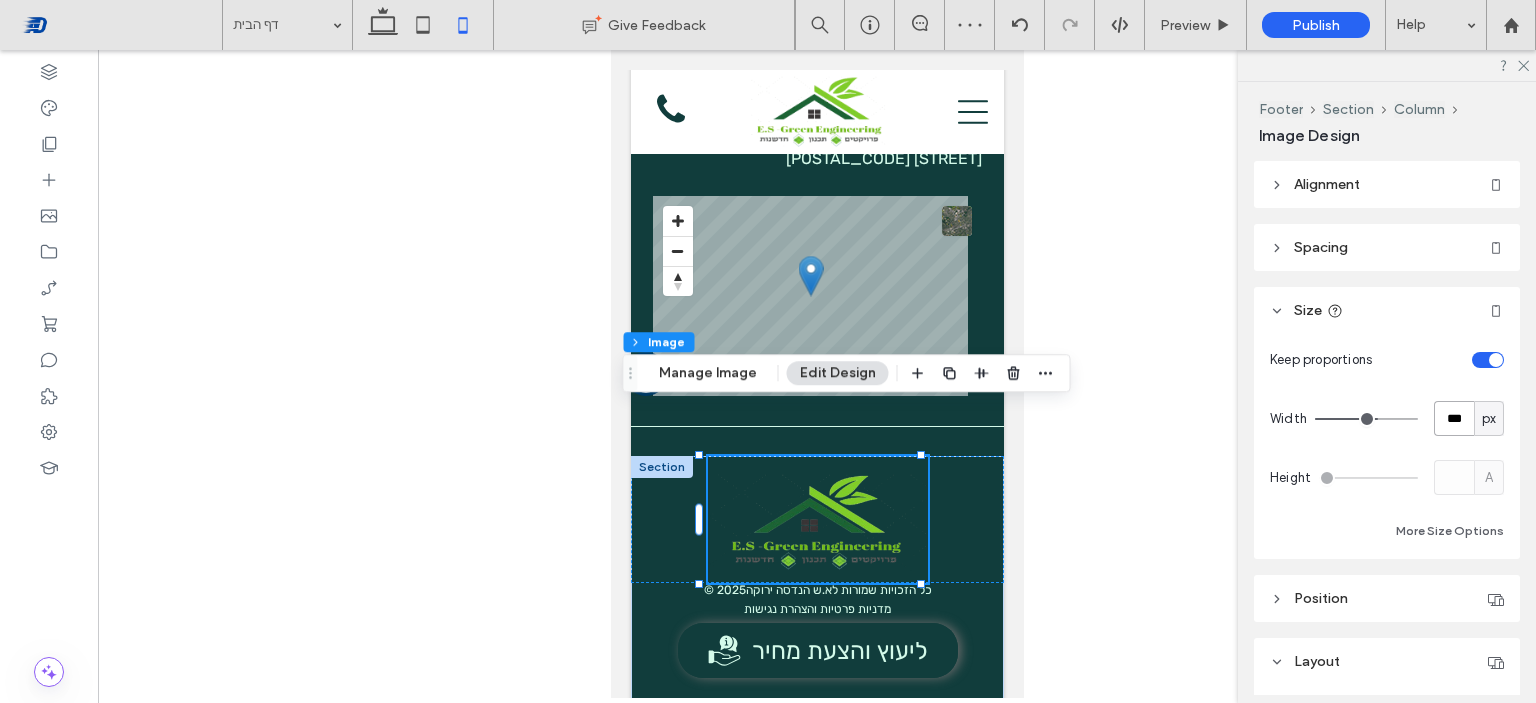type on "***" 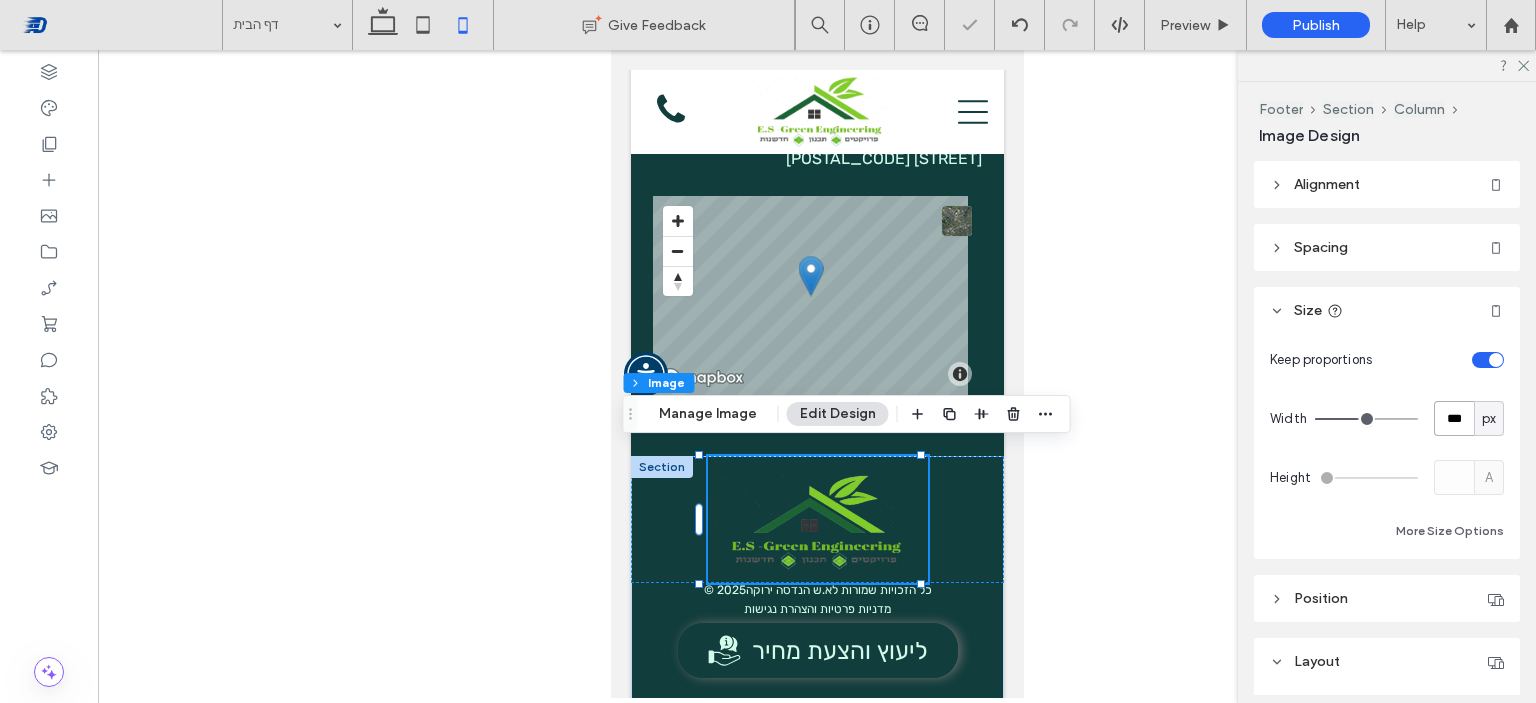 scroll, scrollTop: 7144, scrollLeft: 0, axis: vertical 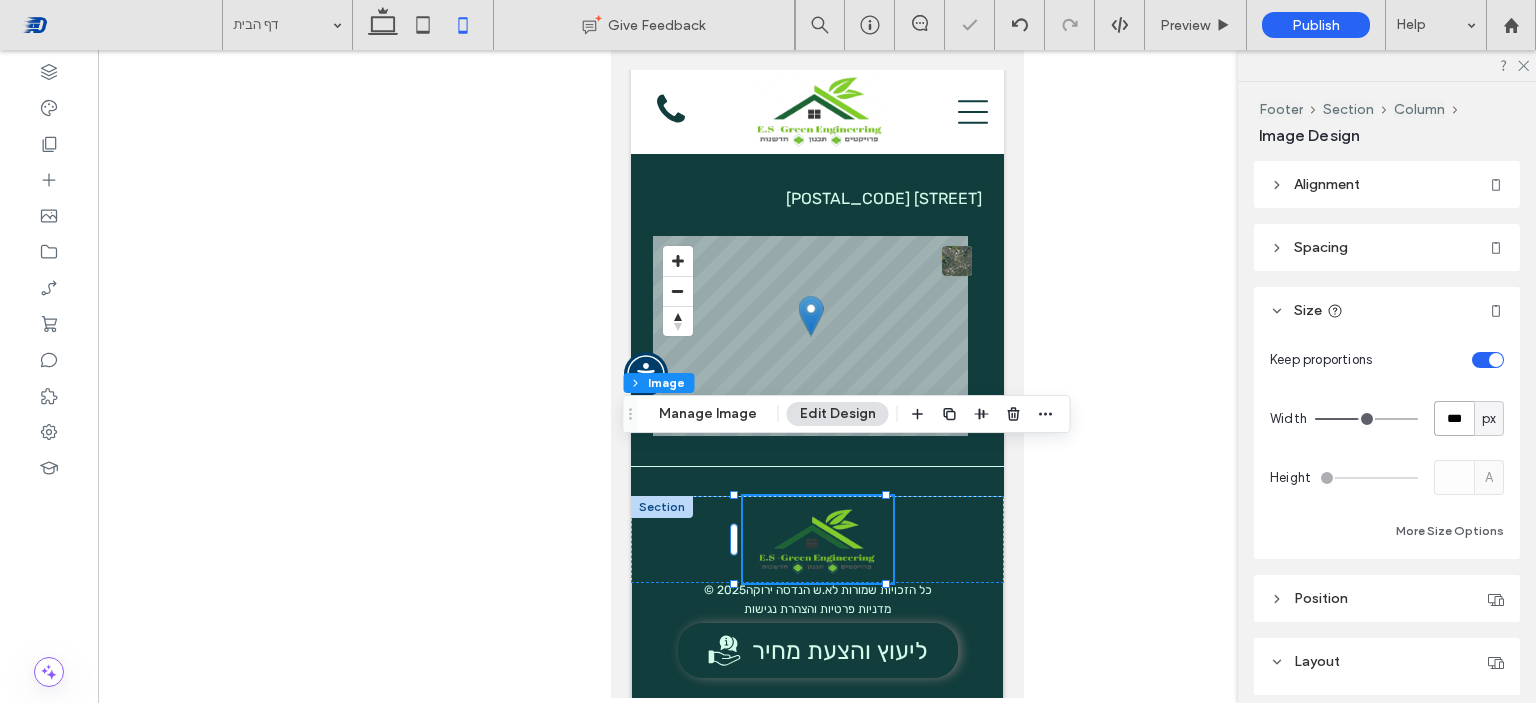 click on "***" at bounding box center (1454, 418) 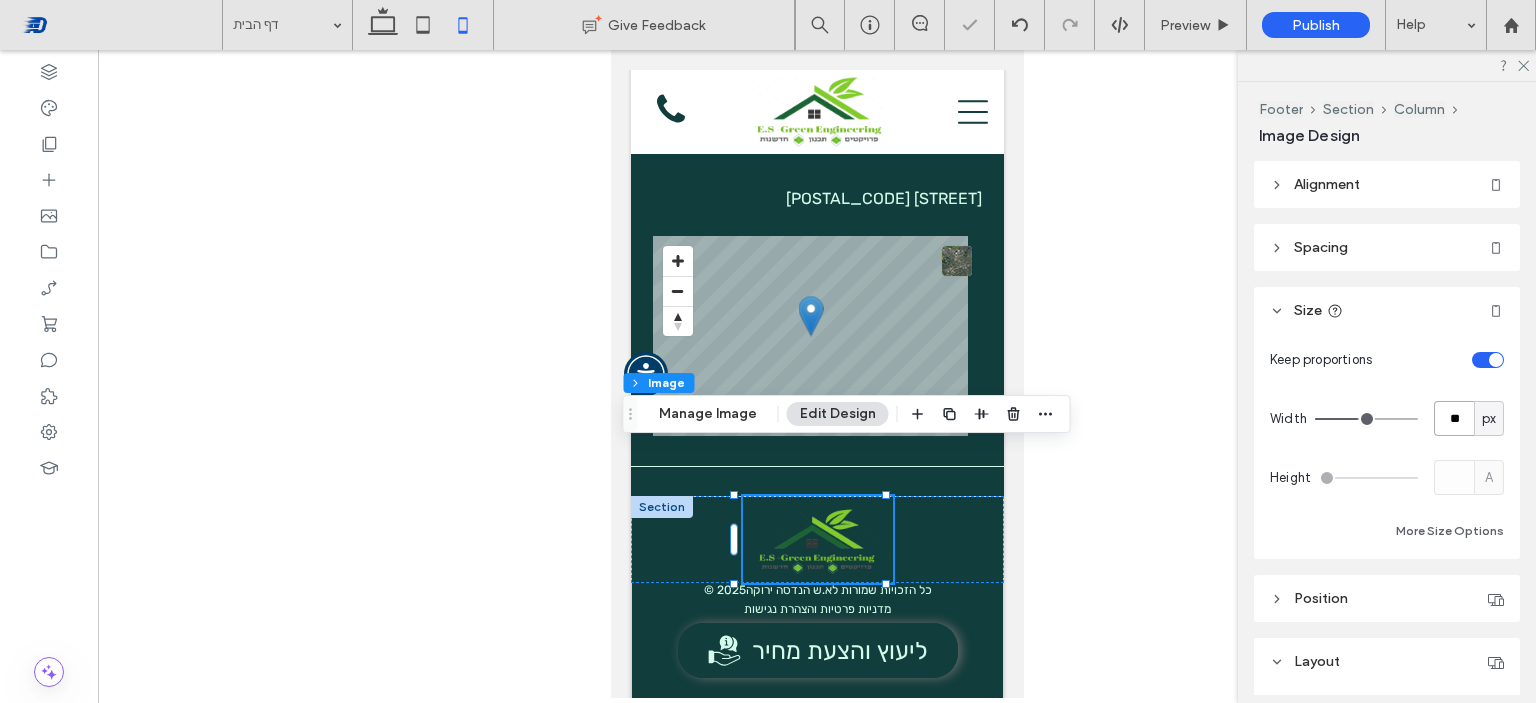 type on "**" 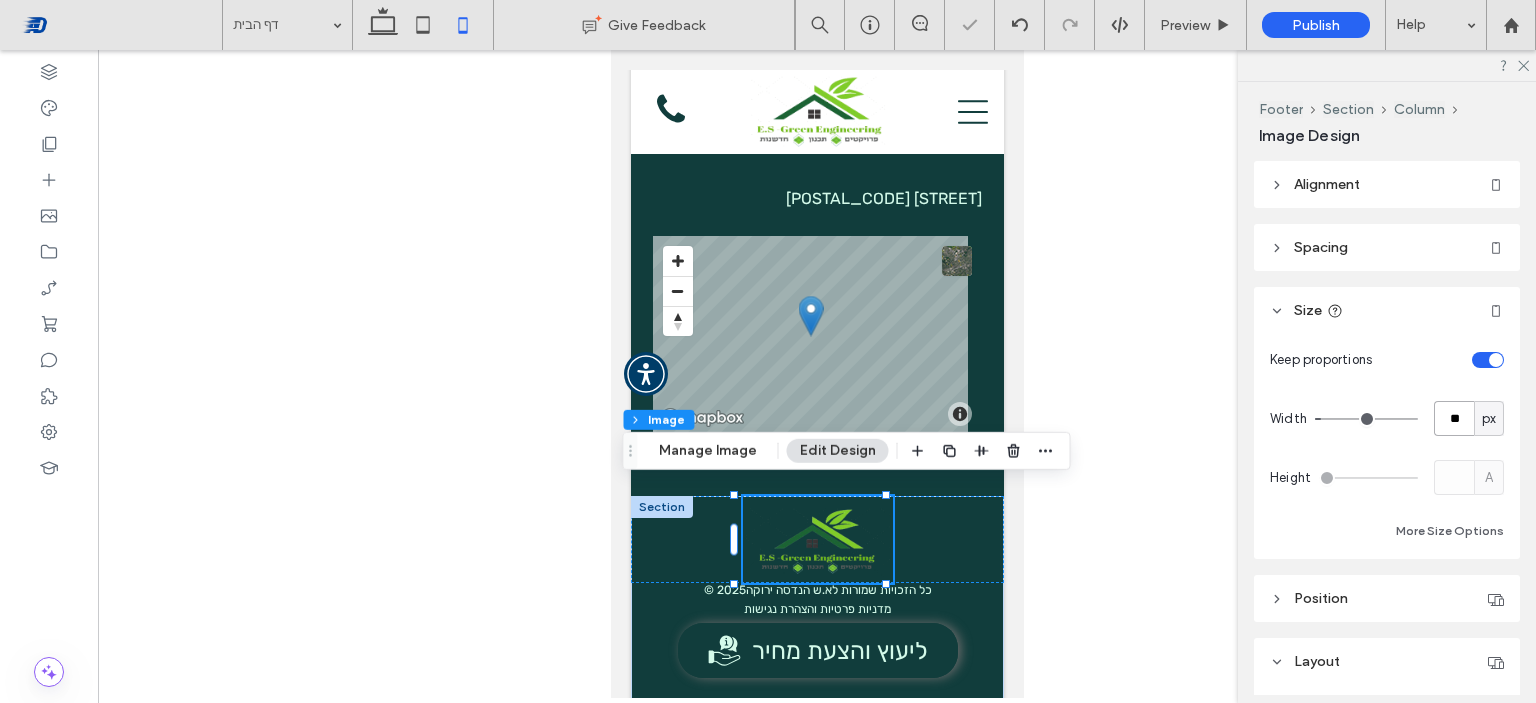 scroll, scrollTop: 7137, scrollLeft: 0, axis: vertical 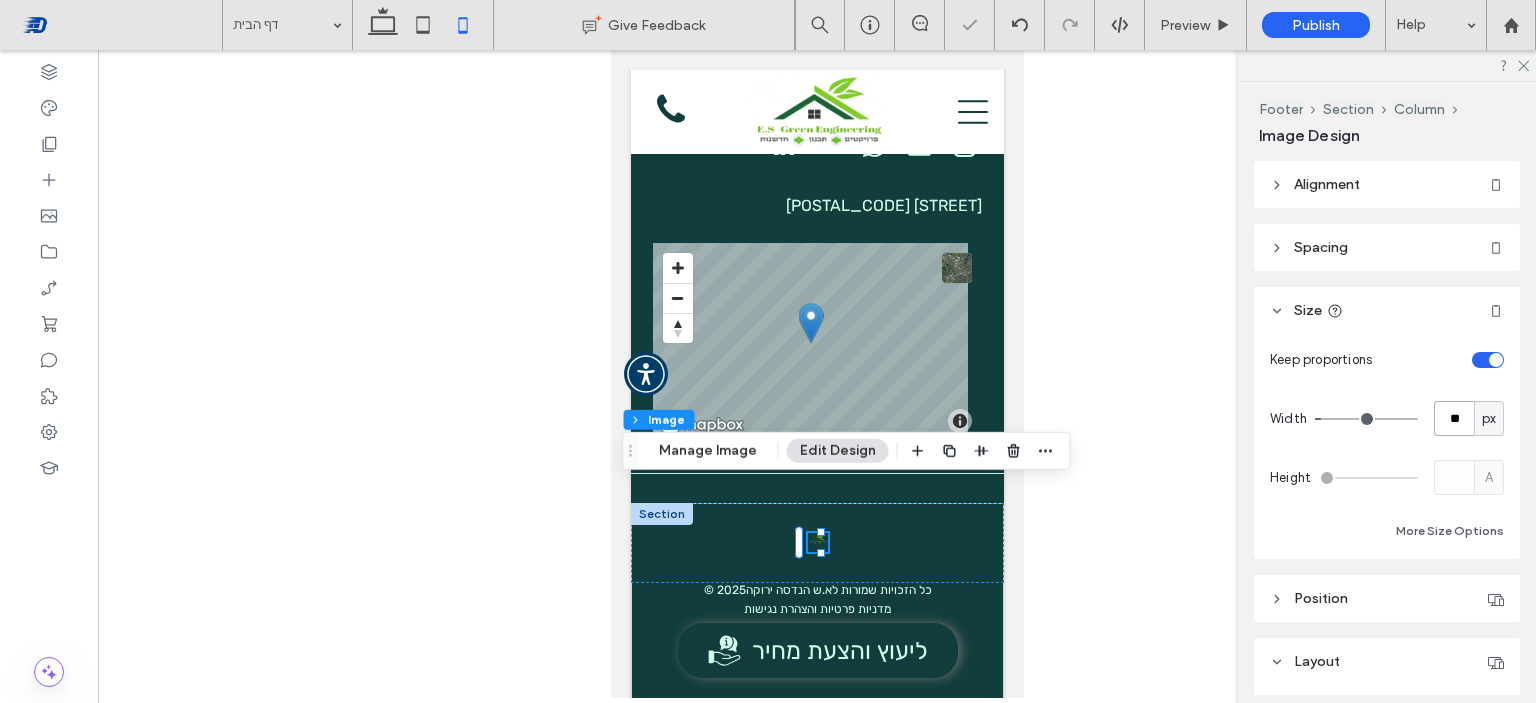 click on "**" at bounding box center (1454, 418) 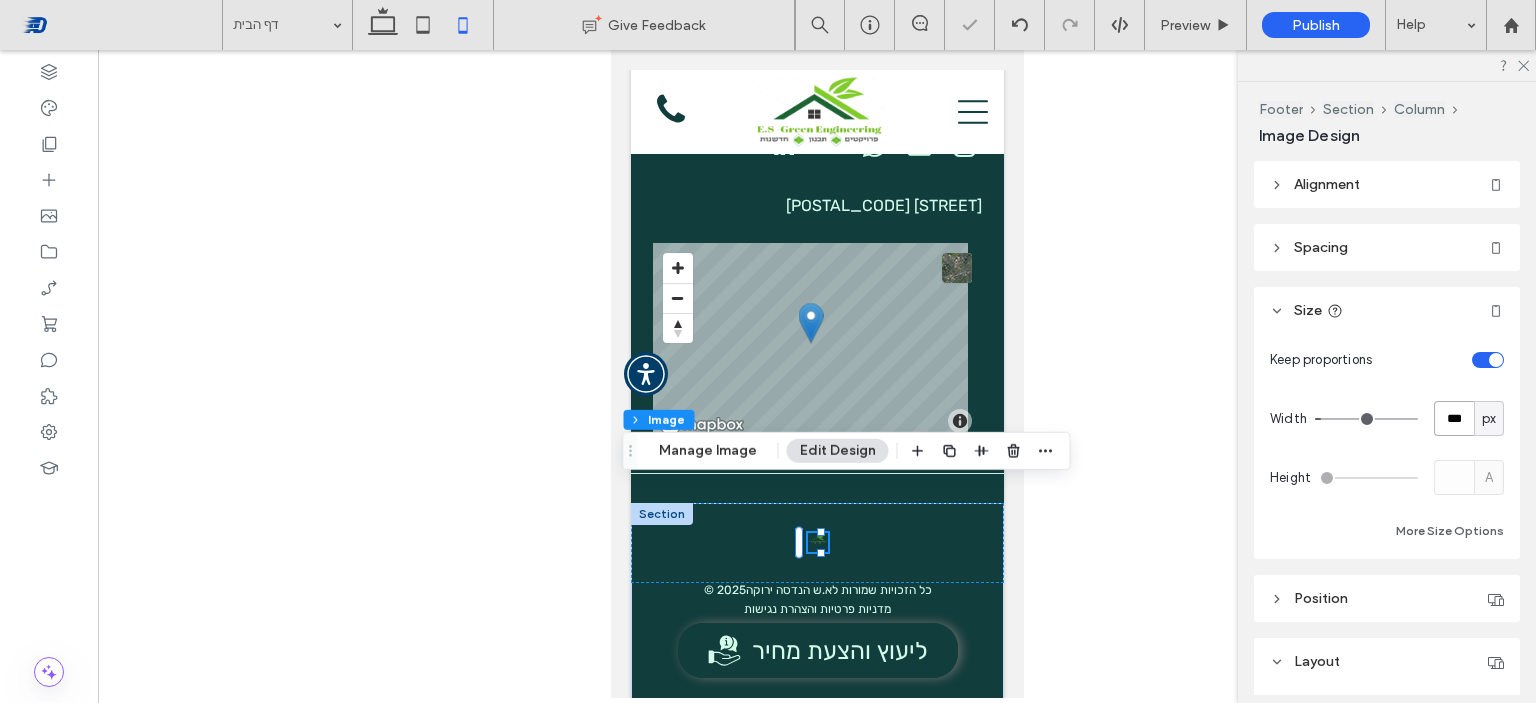 type on "***" 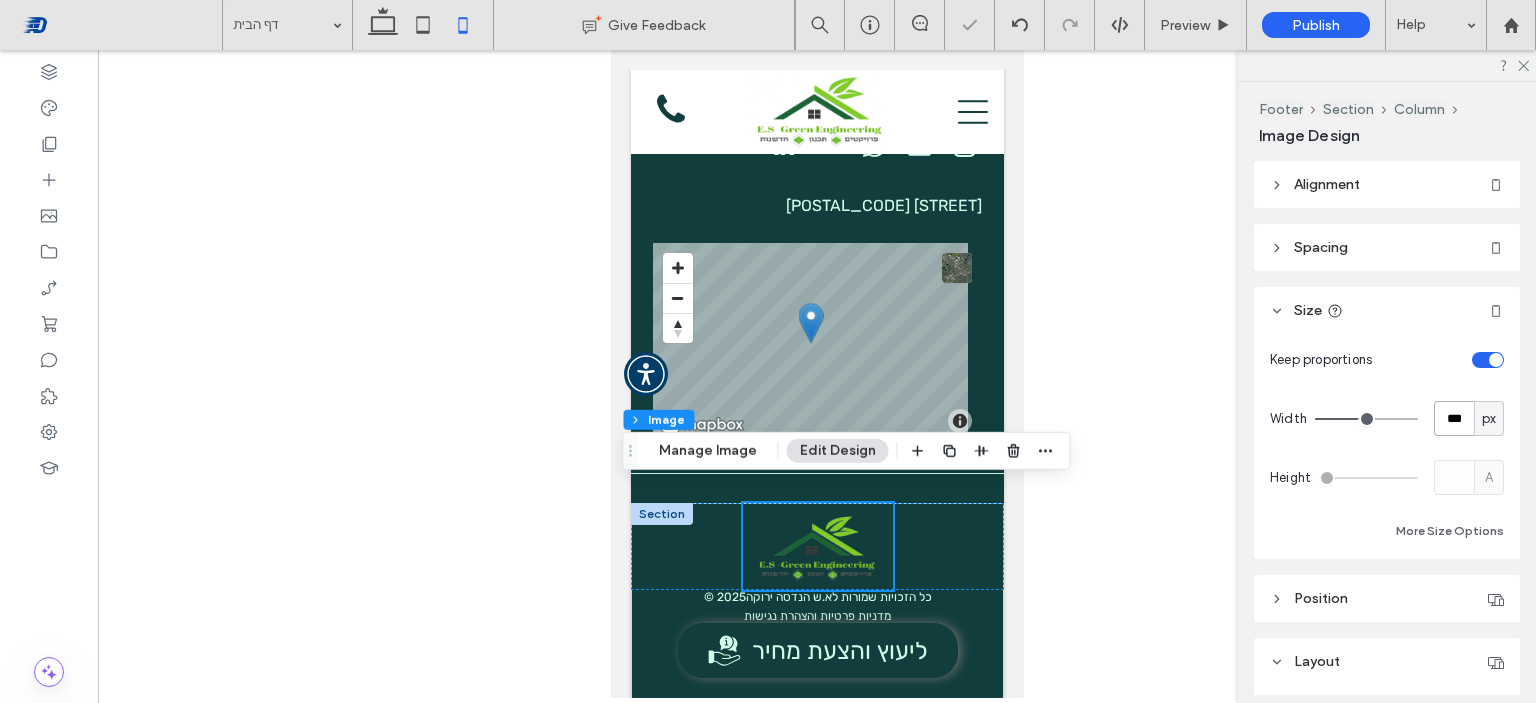 scroll, scrollTop: 7144, scrollLeft: 0, axis: vertical 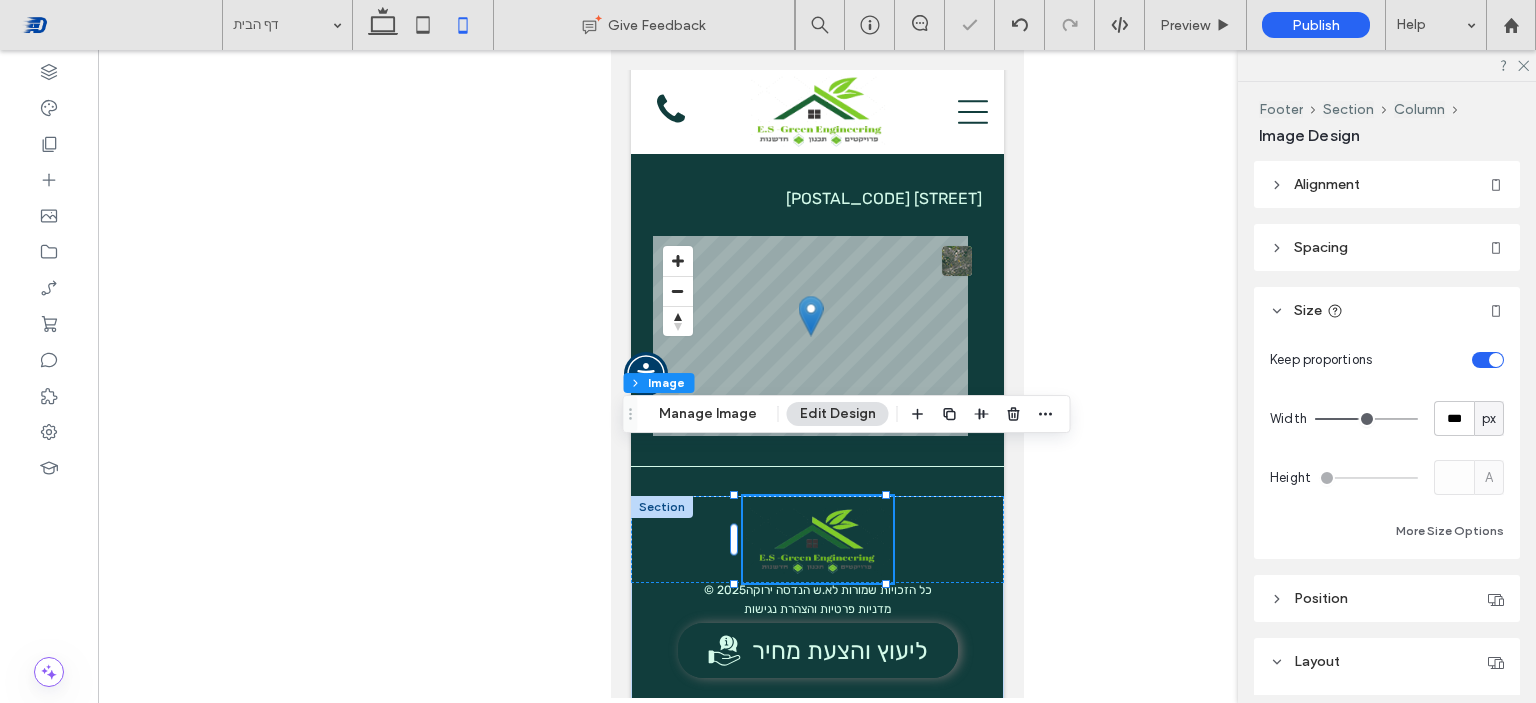 click at bounding box center [817, 374] 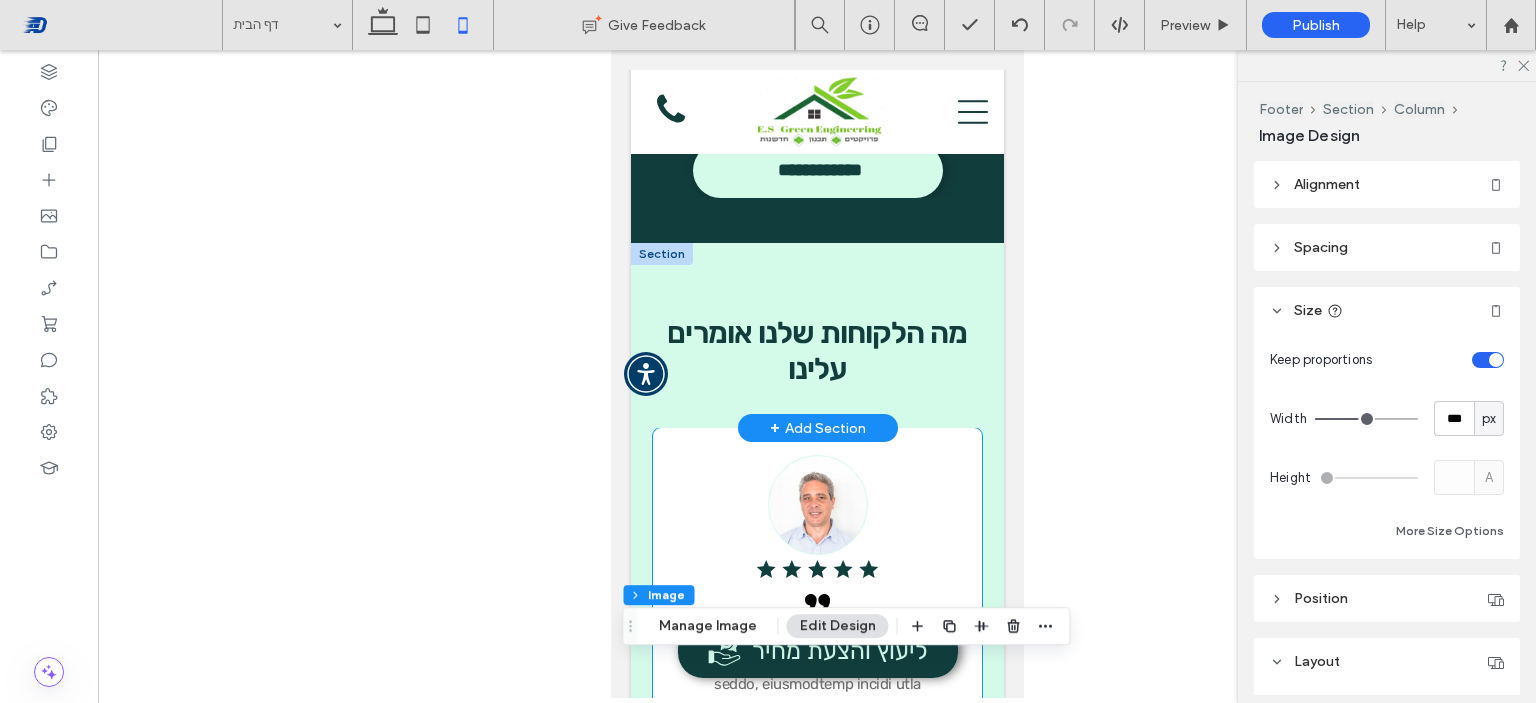 scroll, scrollTop: 5044, scrollLeft: 0, axis: vertical 